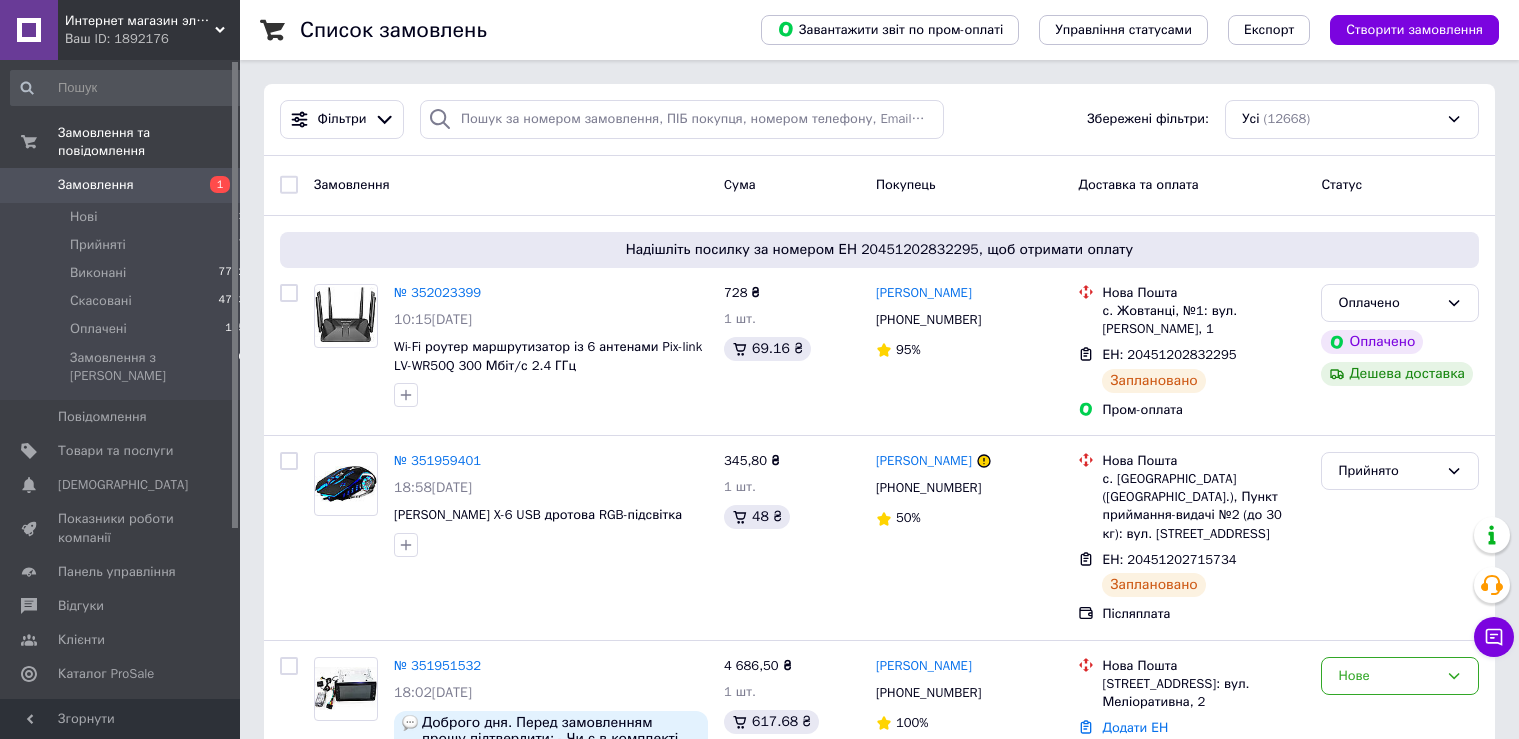 scroll, scrollTop: 0, scrollLeft: 0, axis: both 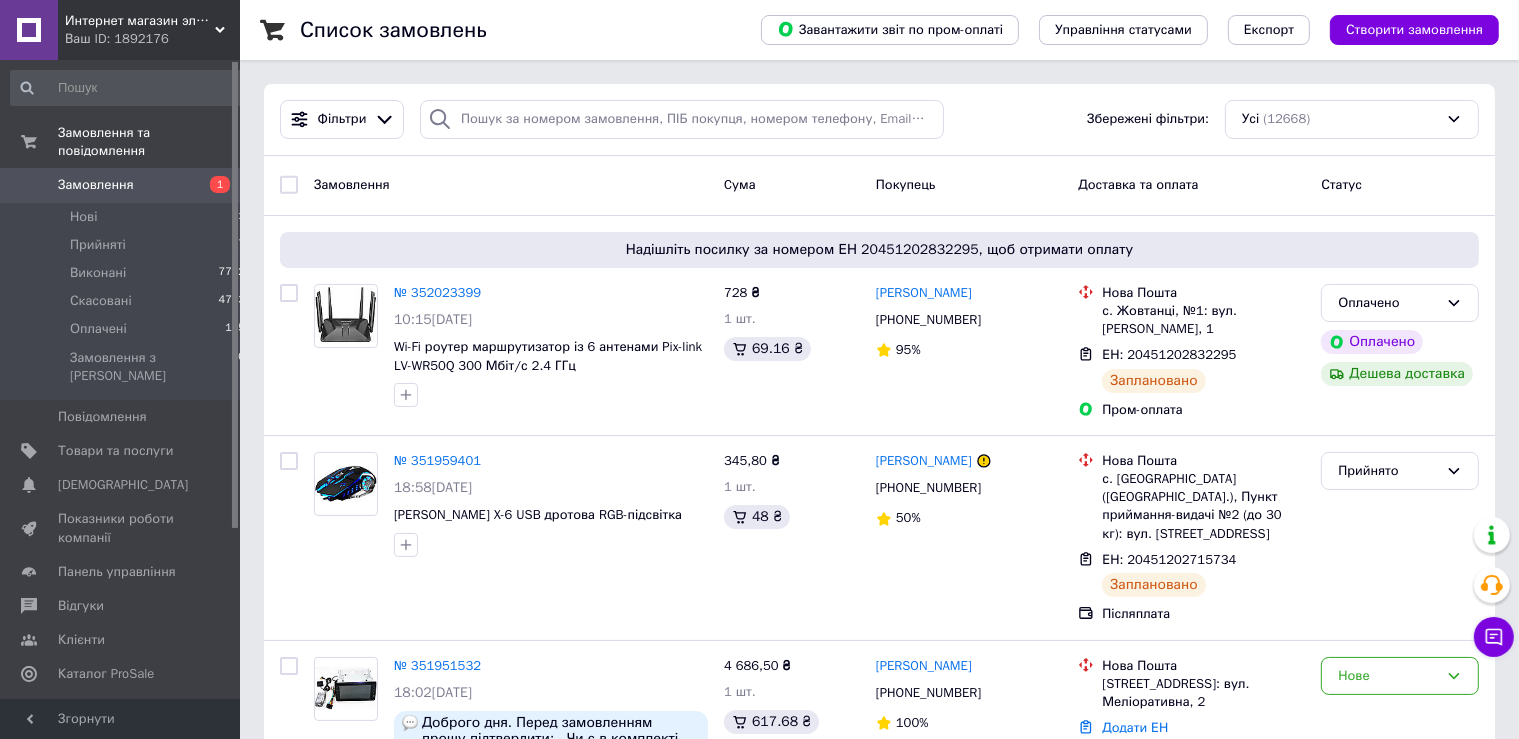 click on "Замовлення" at bounding box center [96, 185] 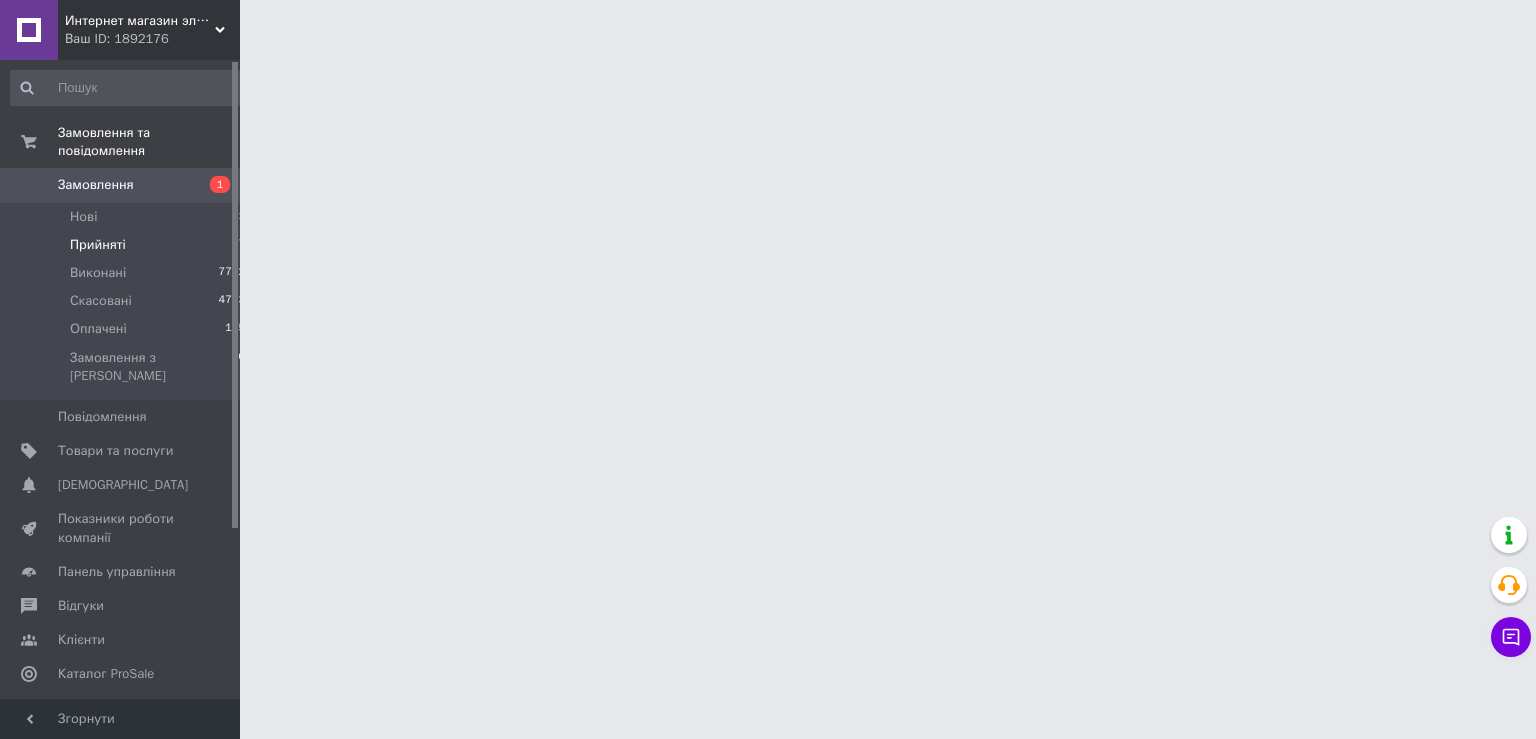 click on "Прийняті" at bounding box center (98, 245) 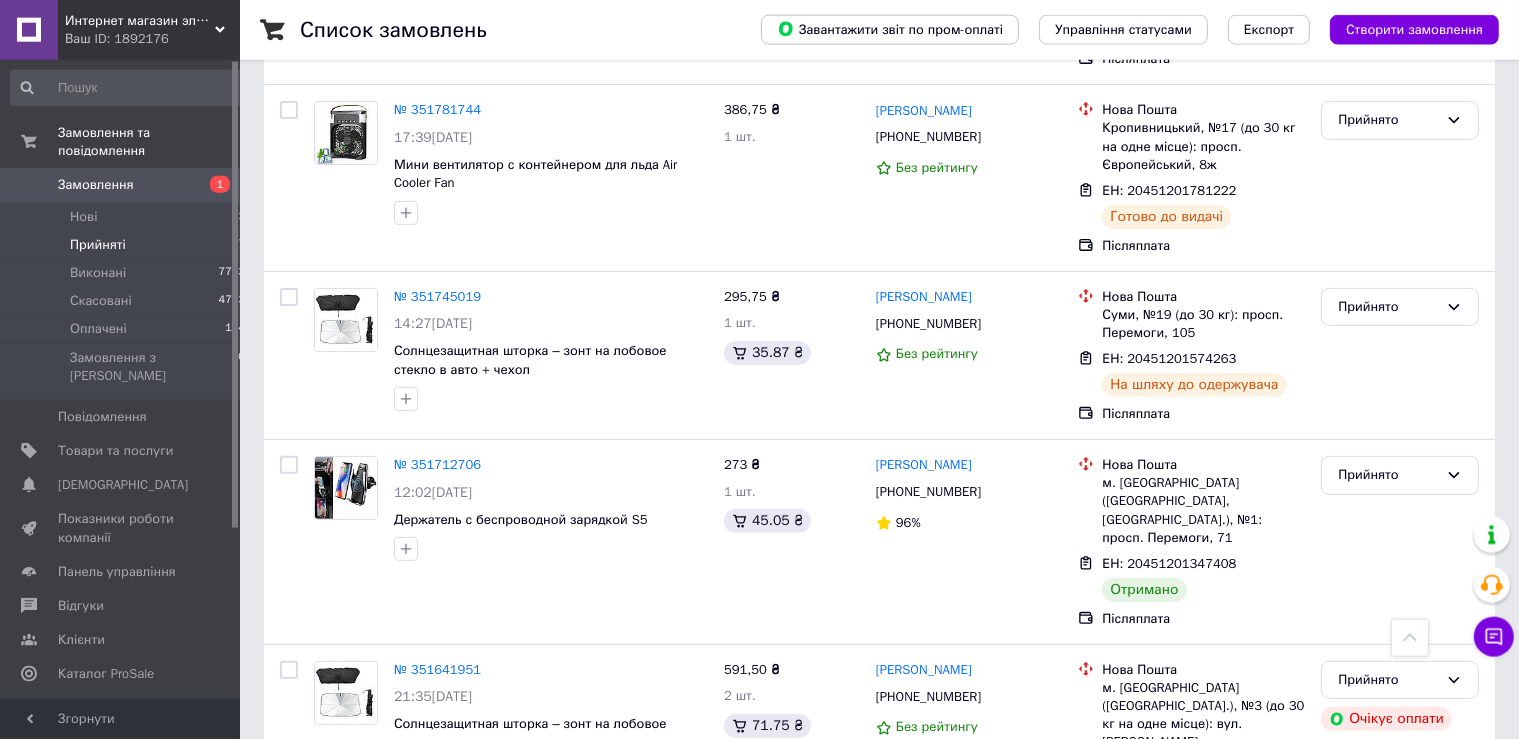 scroll, scrollTop: 739, scrollLeft: 0, axis: vertical 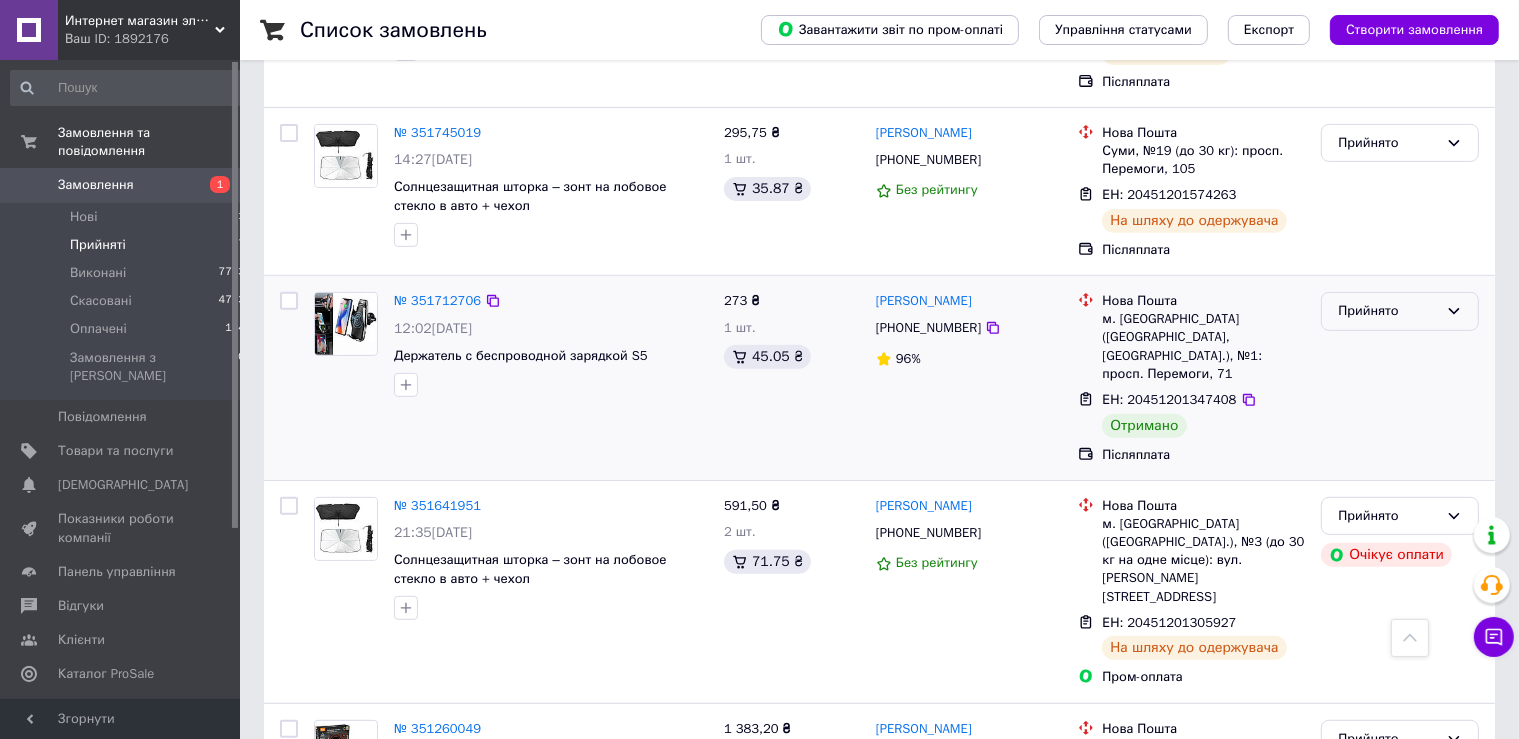 click on "Прийнято" at bounding box center (1388, 311) 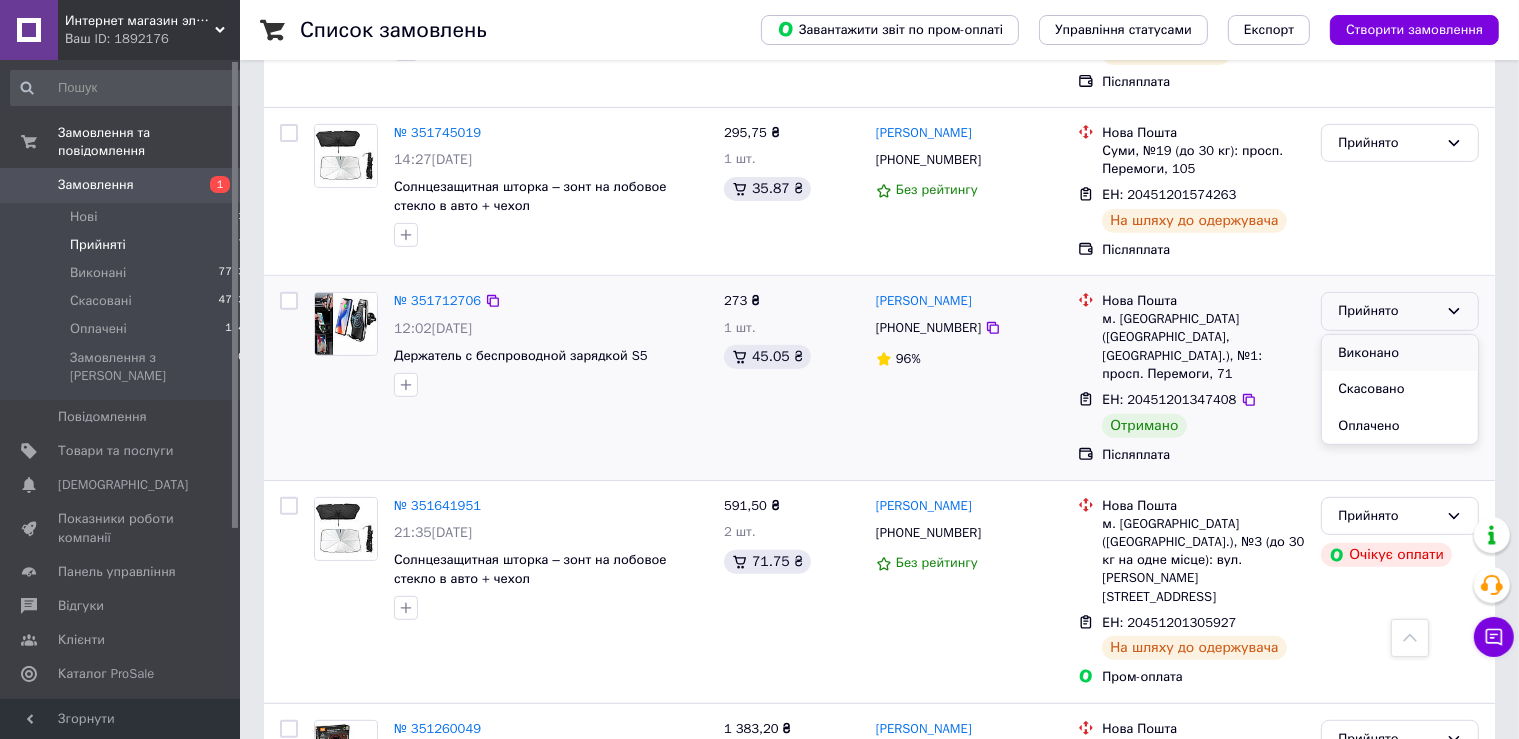 click on "Виконано" at bounding box center [1400, 353] 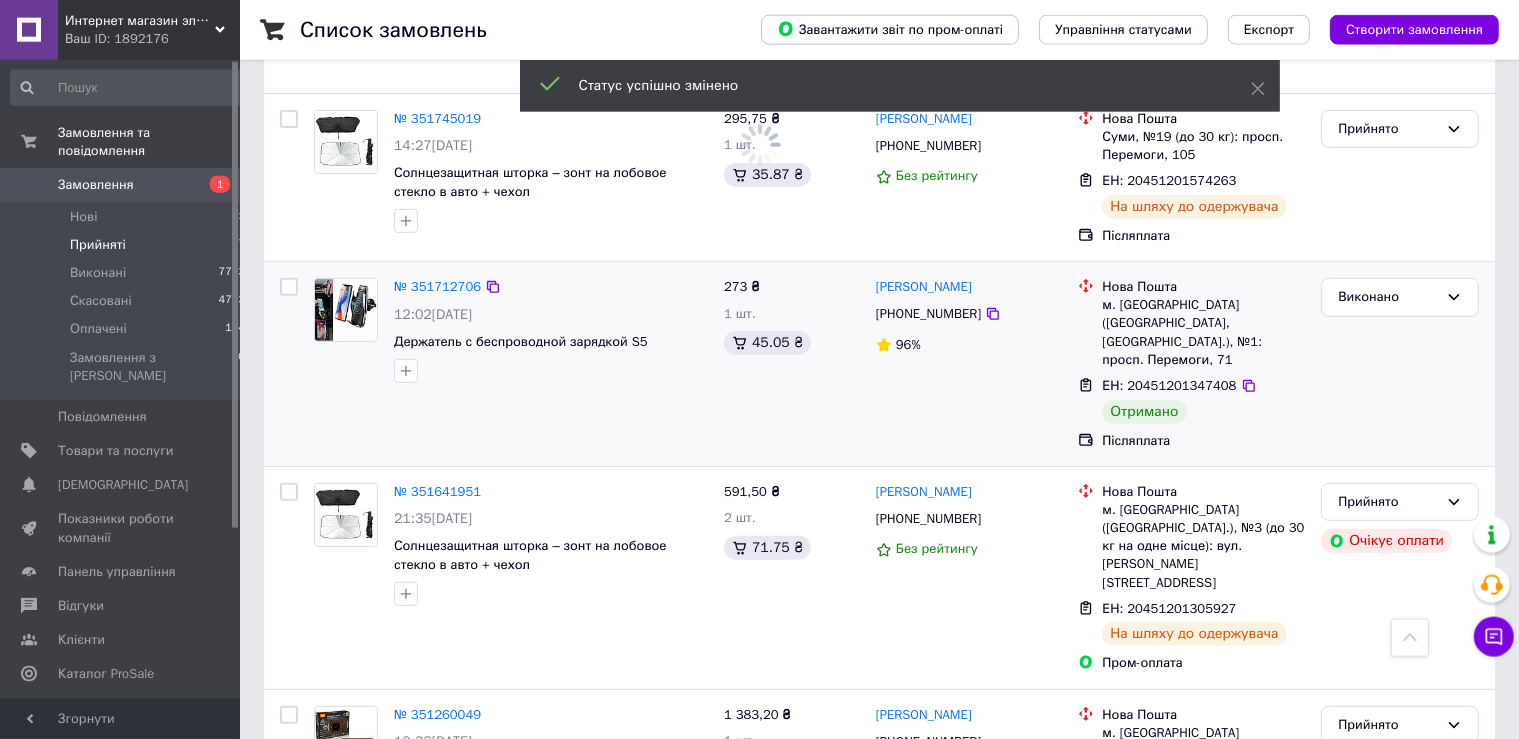 scroll, scrollTop: 838, scrollLeft: 0, axis: vertical 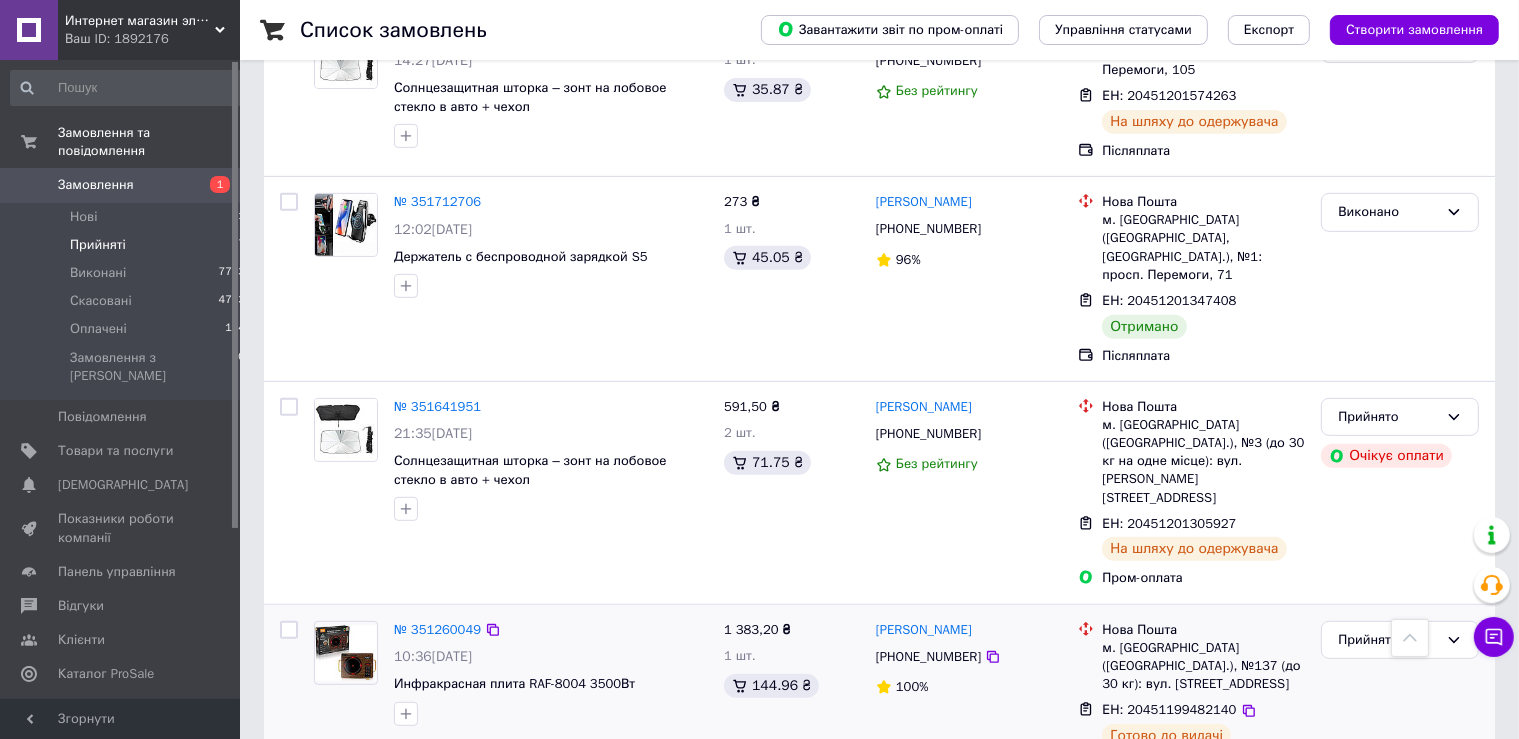 click on "ЕН: 20451199482140" at bounding box center (1169, 709) 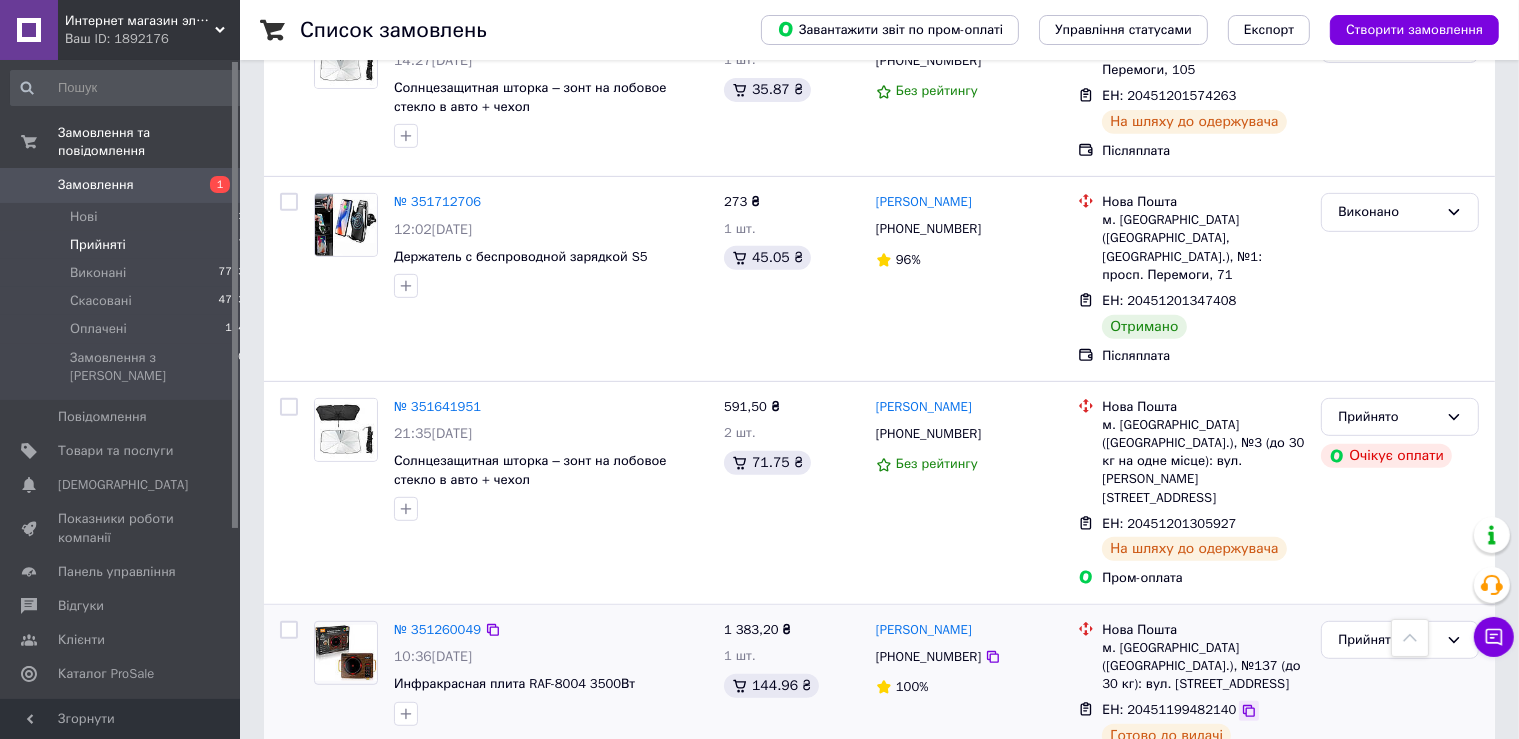 click 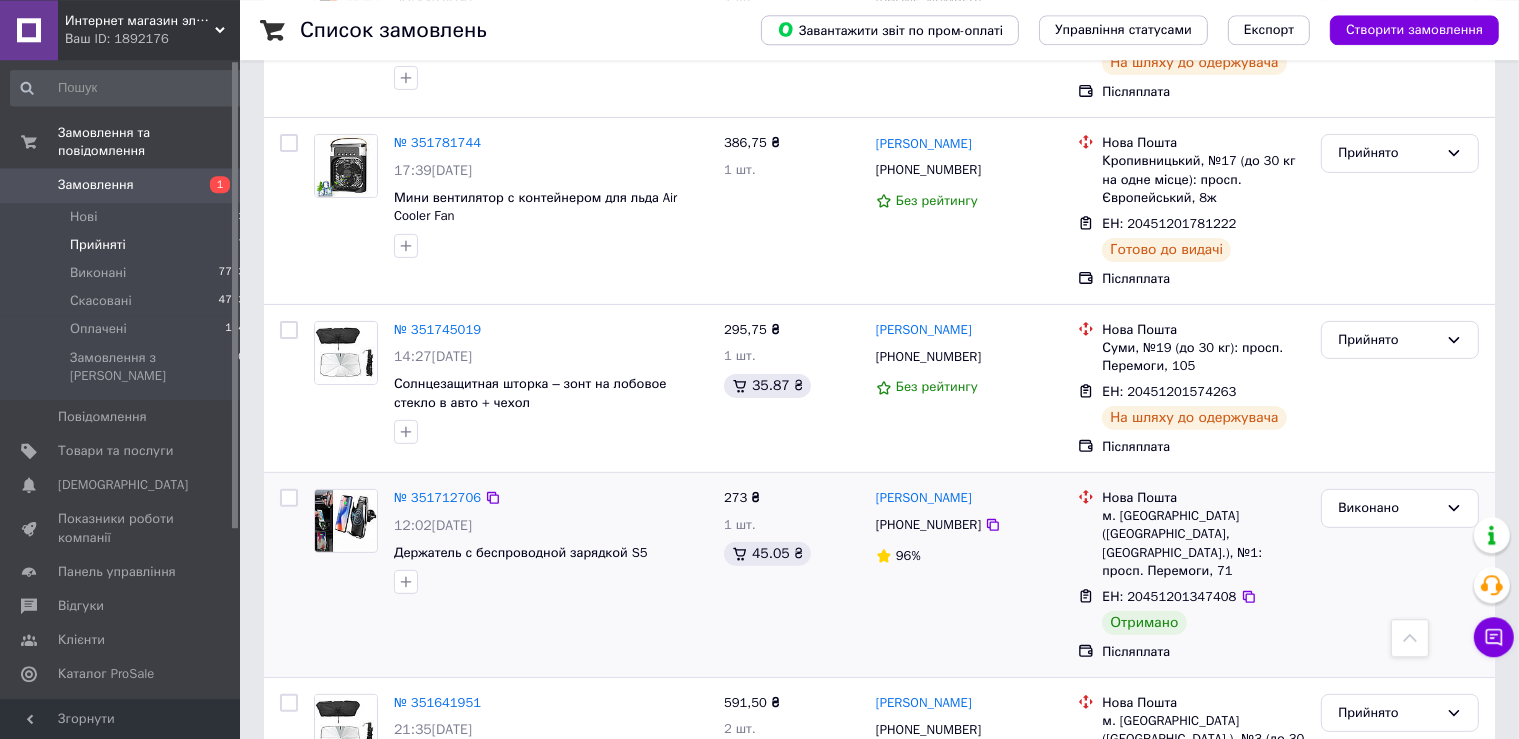 scroll, scrollTop: 521, scrollLeft: 0, axis: vertical 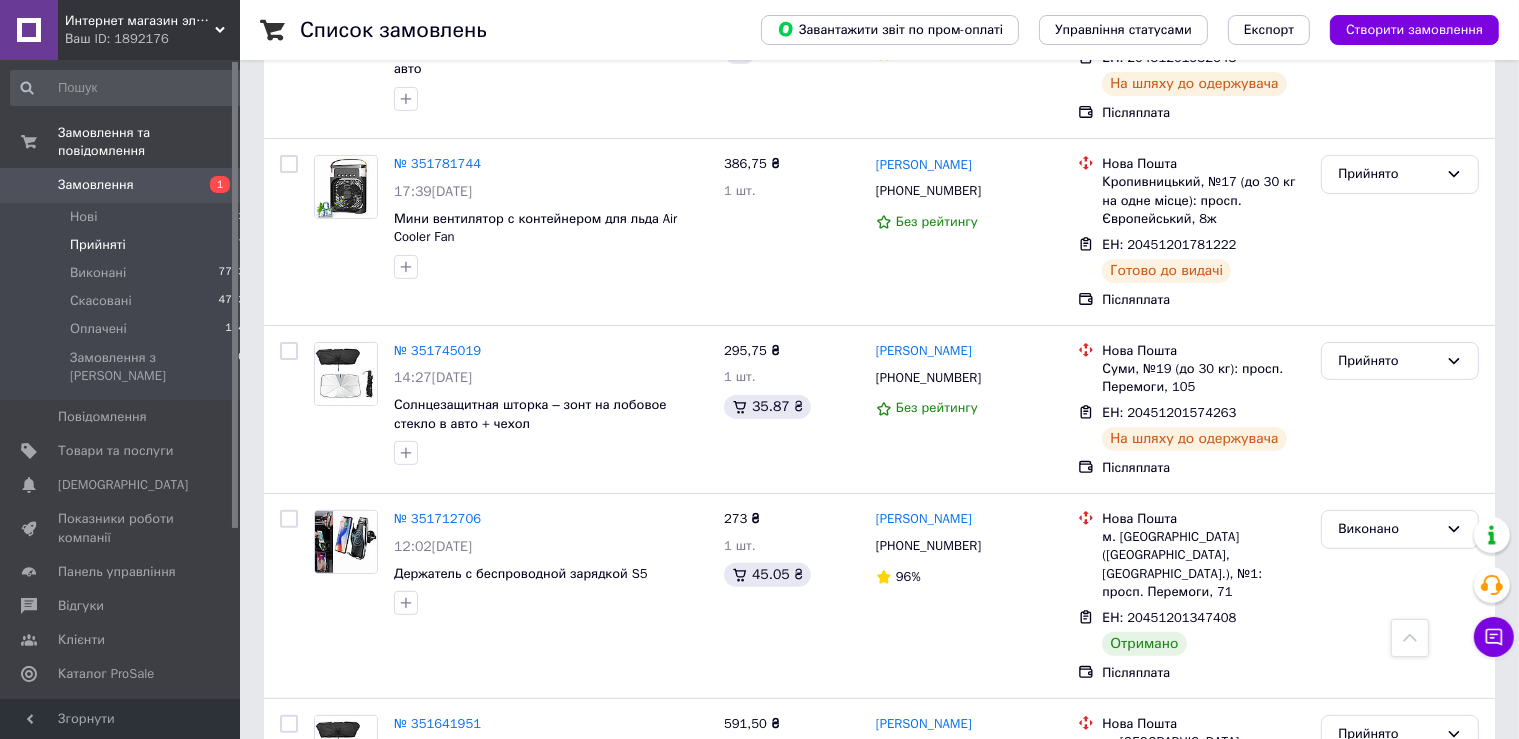 click on "1" at bounding box center (212, 185) 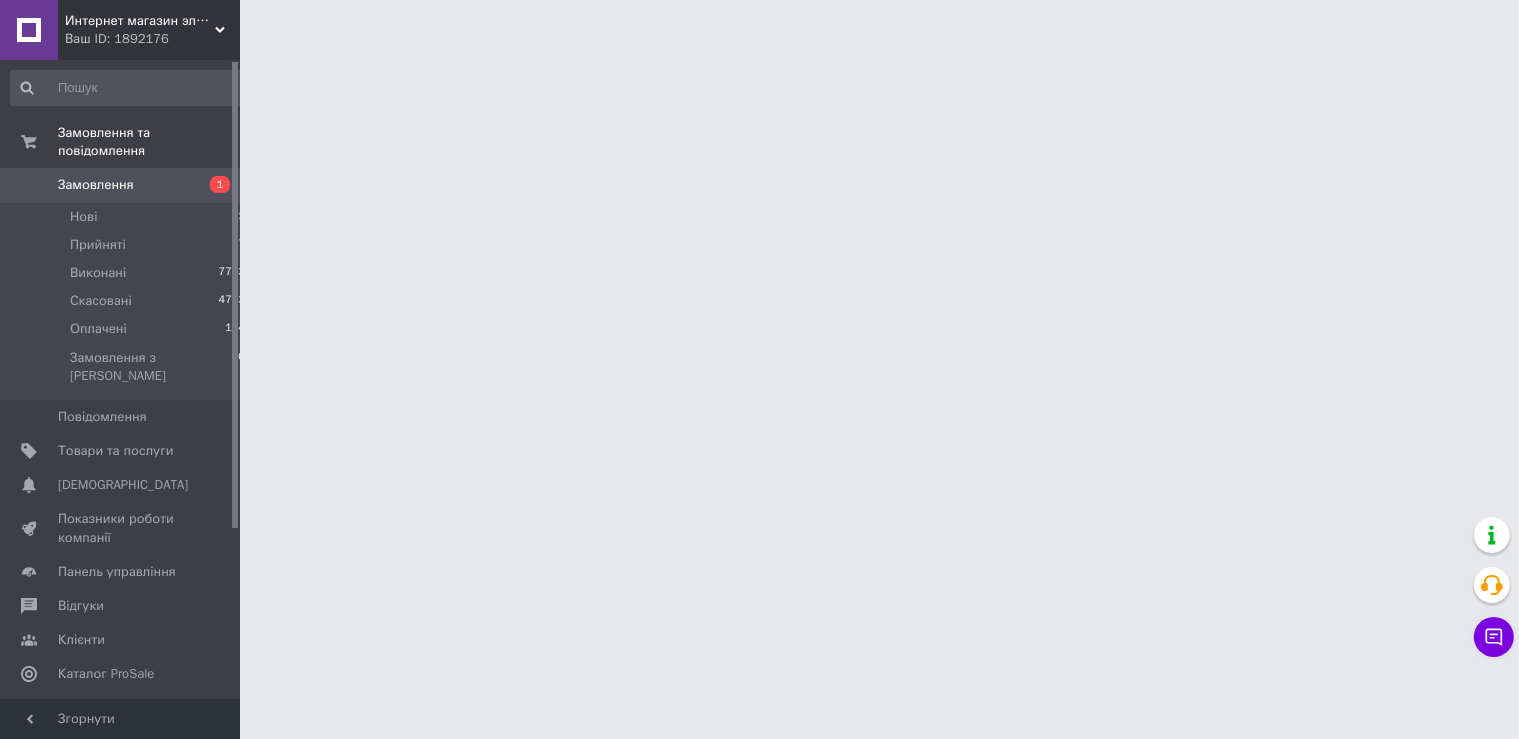 scroll, scrollTop: 0, scrollLeft: 0, axis: both 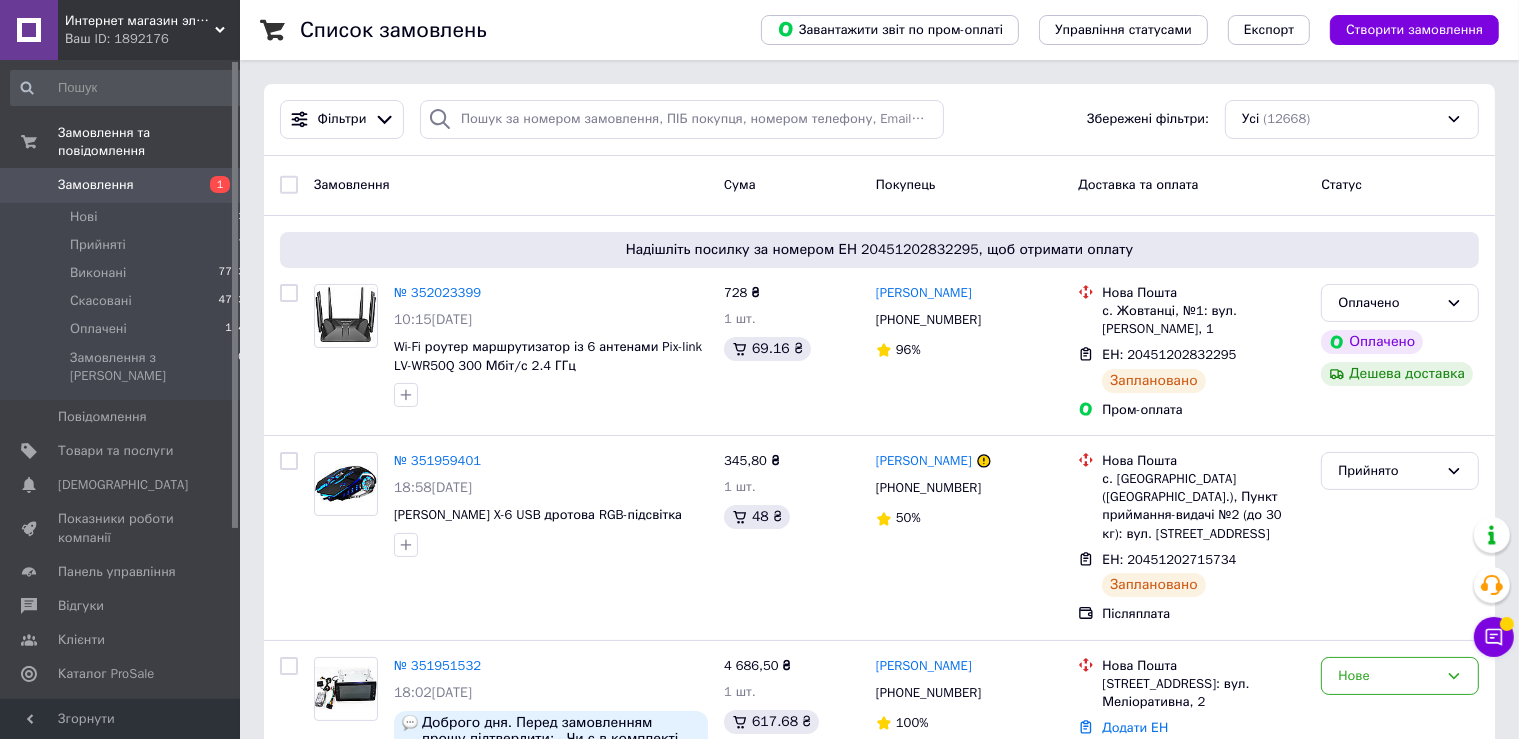click on "Замовлення 1" at bounding box center (128, 185) 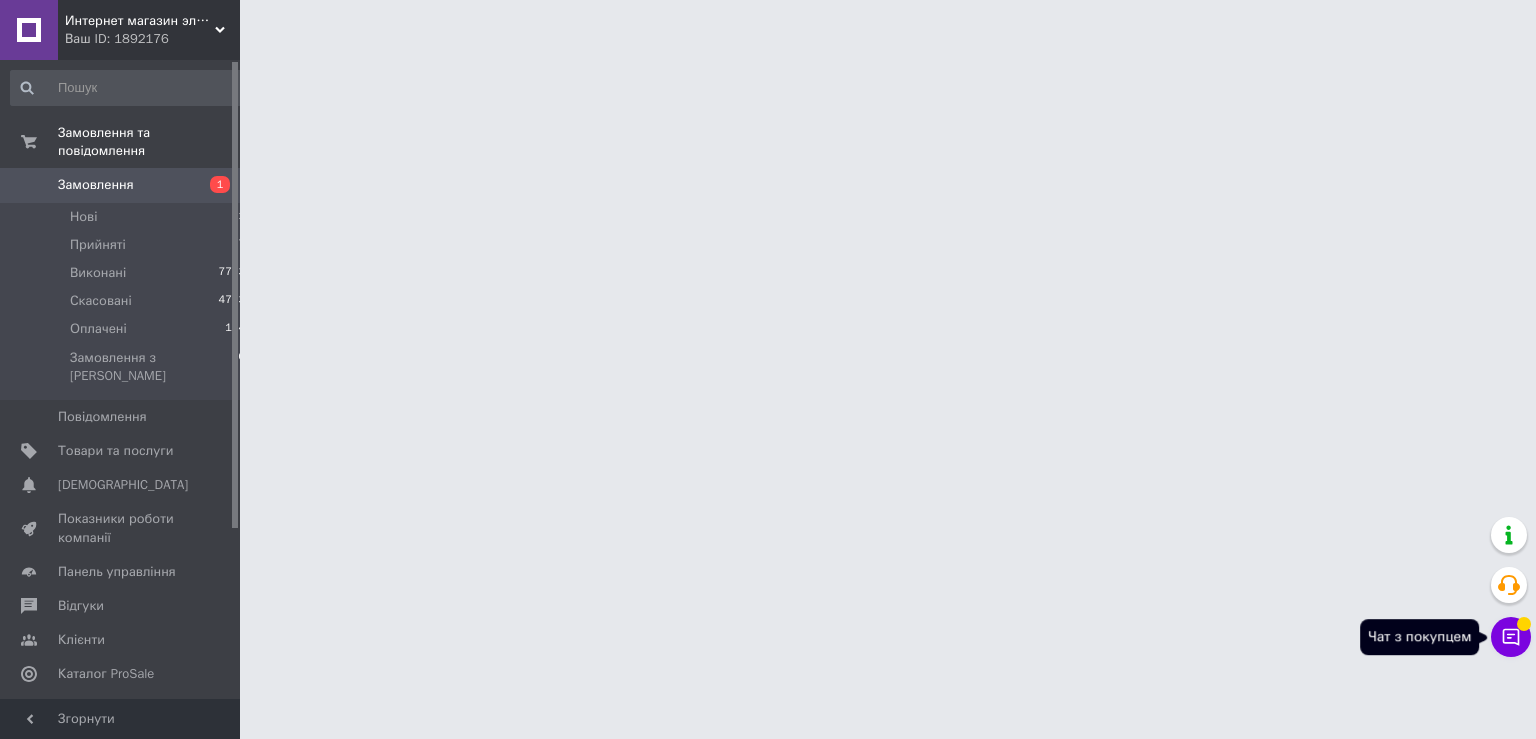 click 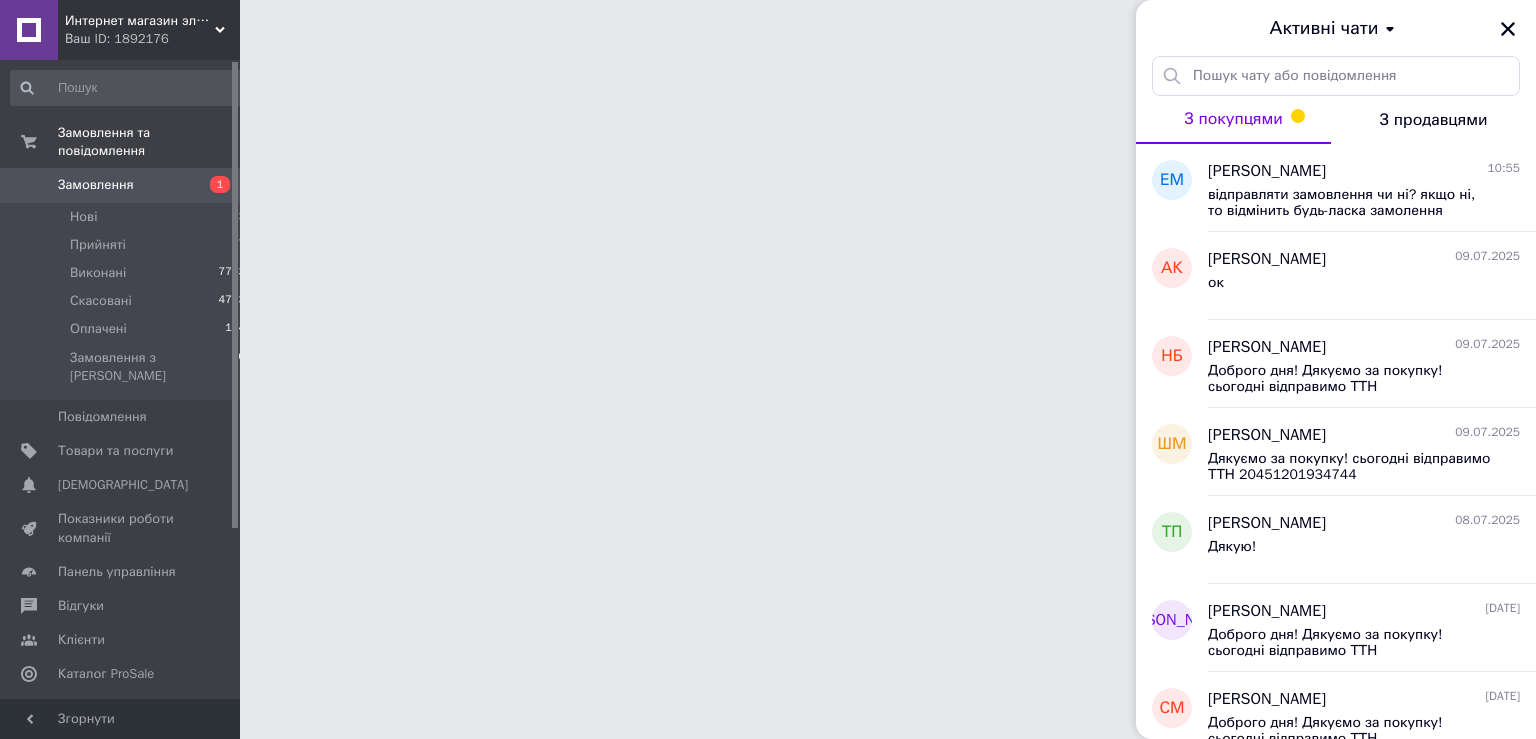 click on "З покупцями" at bounding box center (1233, 120) 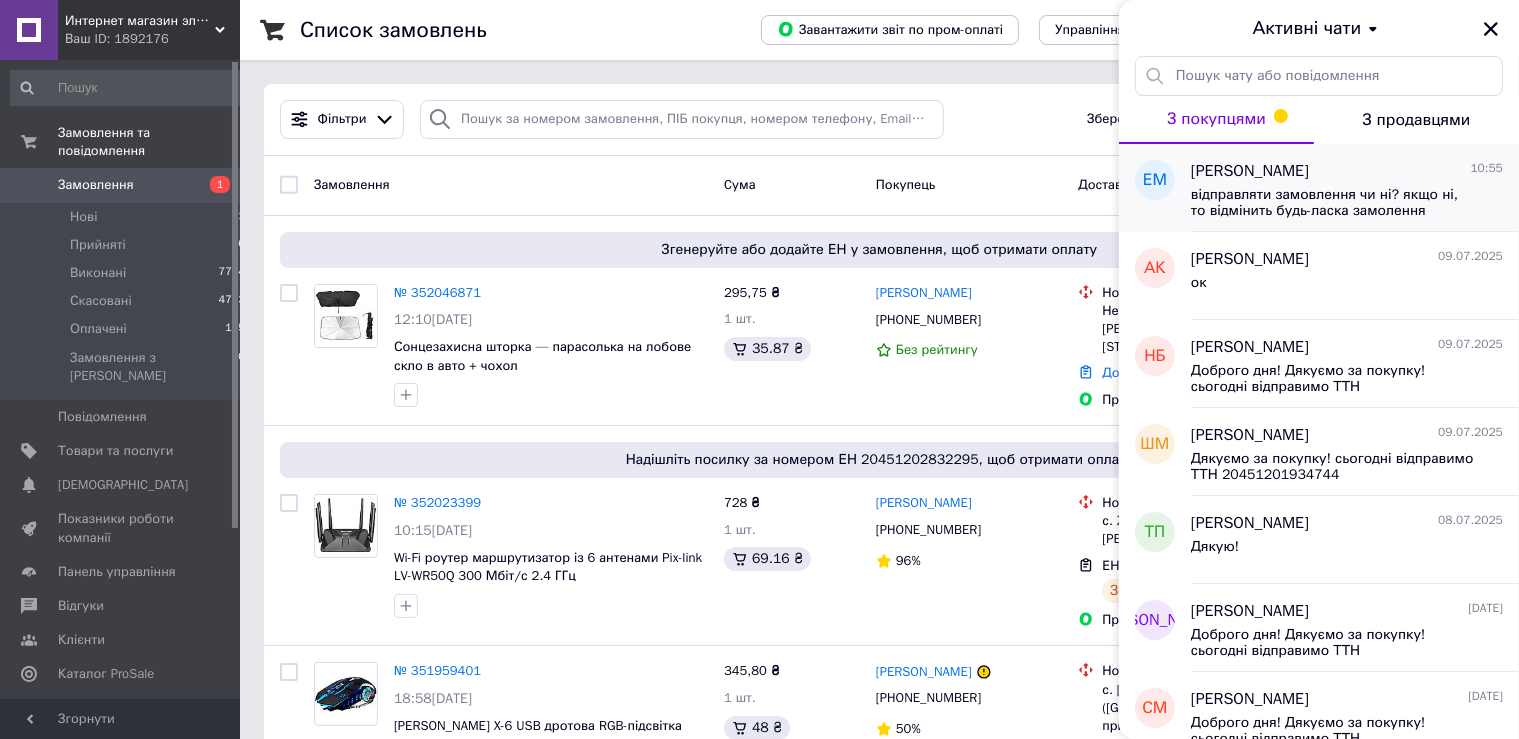 click on "[PERSON_NAME] 10:55 відправляти замовлення чи ні?
якщо ні, то відмінить будь-ласка замолення" at bounding box center (1355, 188) 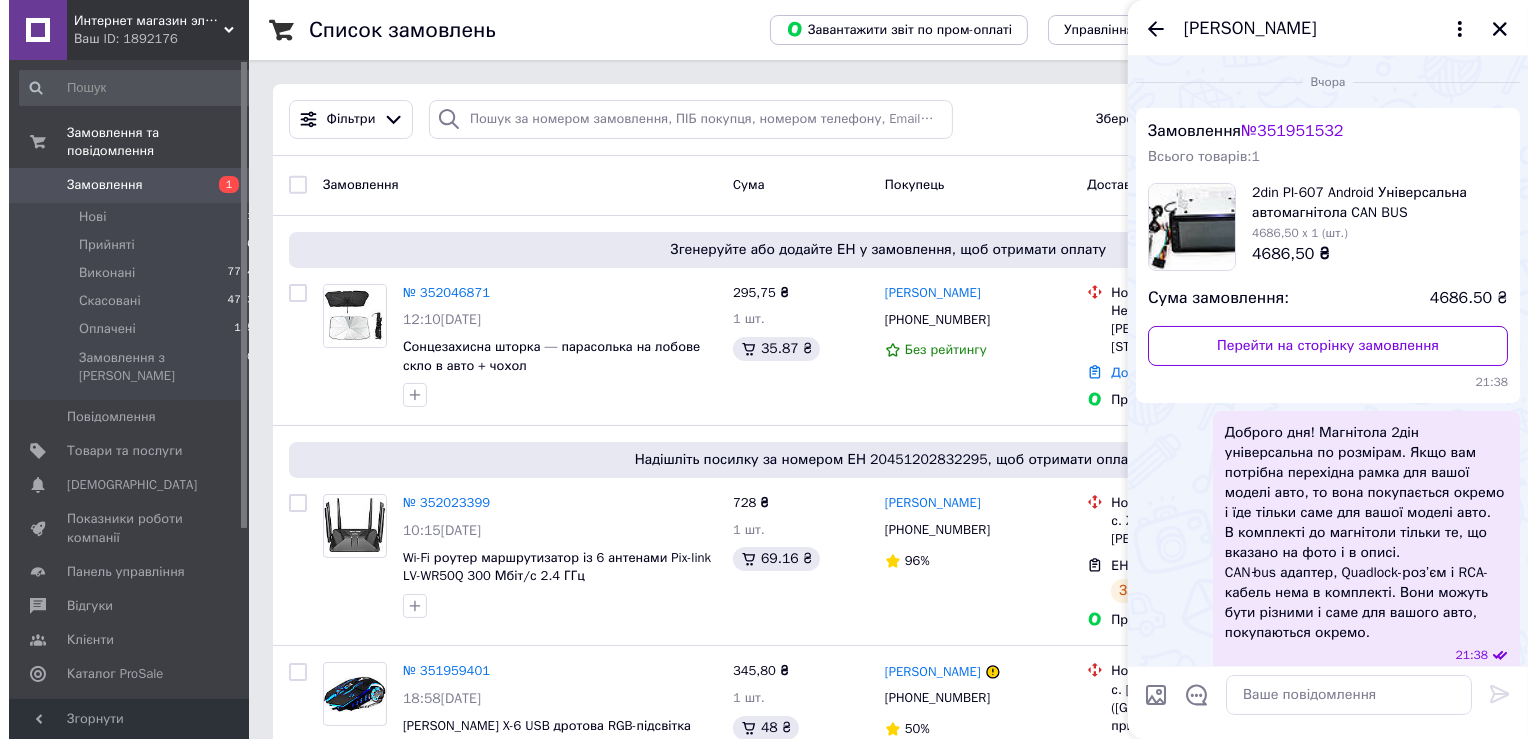 scroll, scrollTop: 182, scrollLeft: 0, axis: vertical 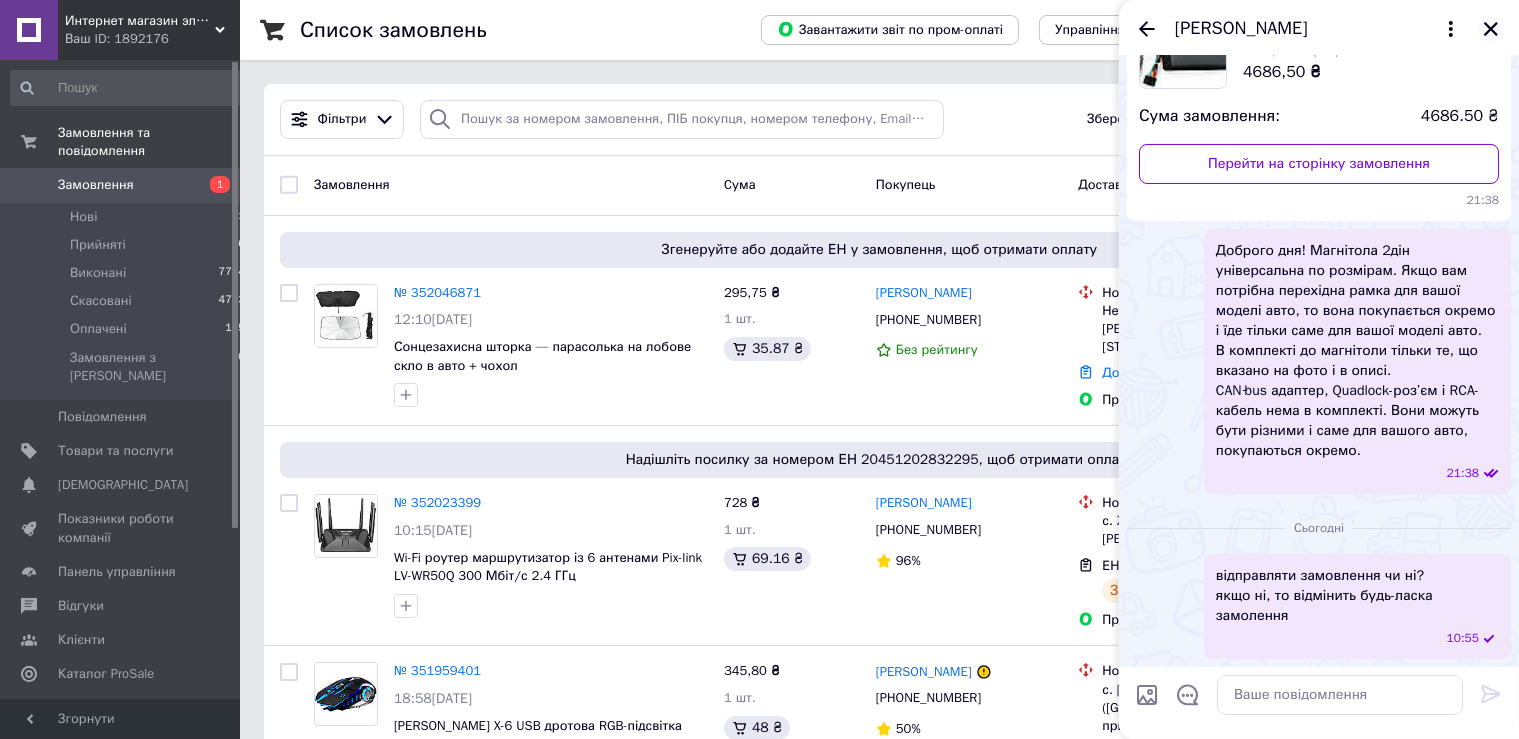 click at bounding box center (1491, 29) 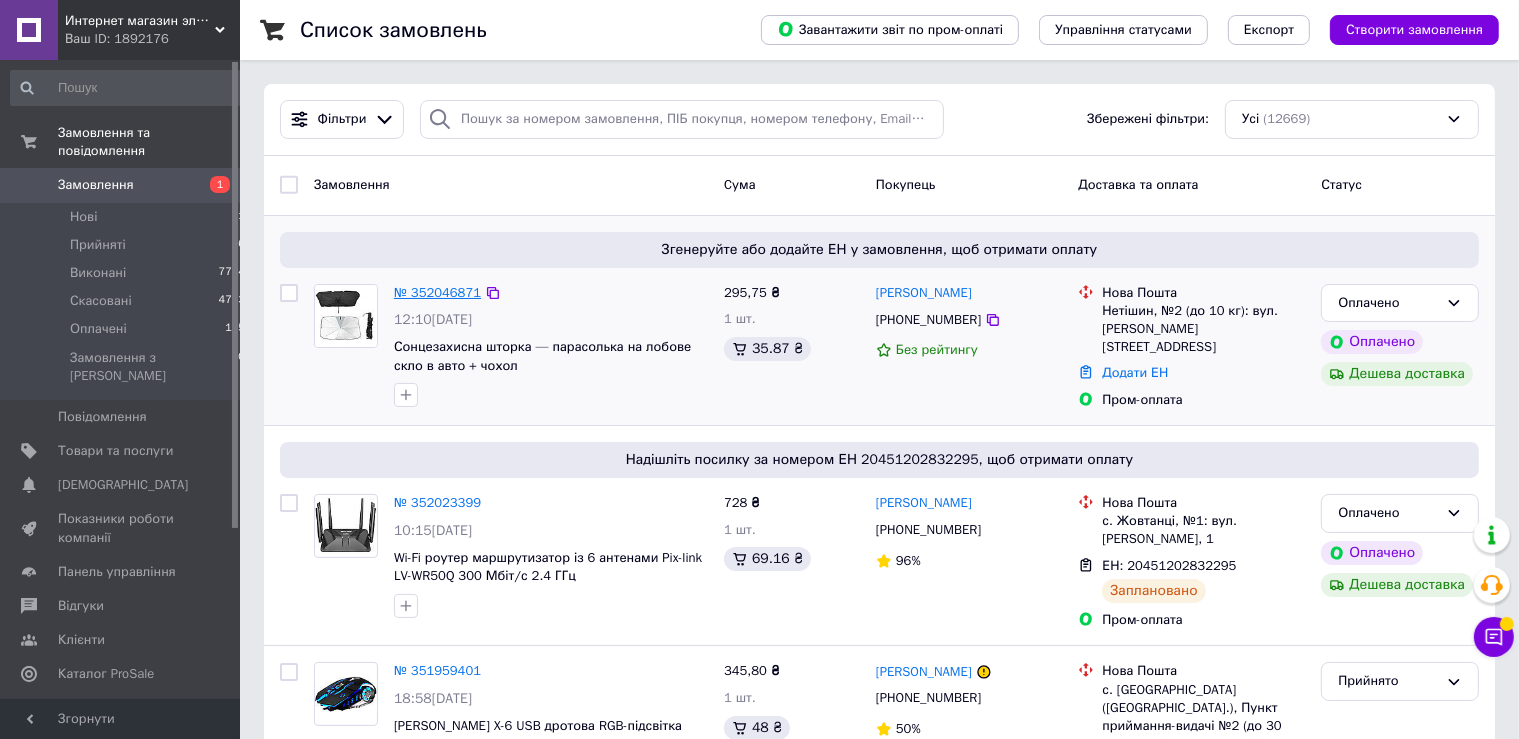 click on "№ 352046871" at bounding box center (437, 292) 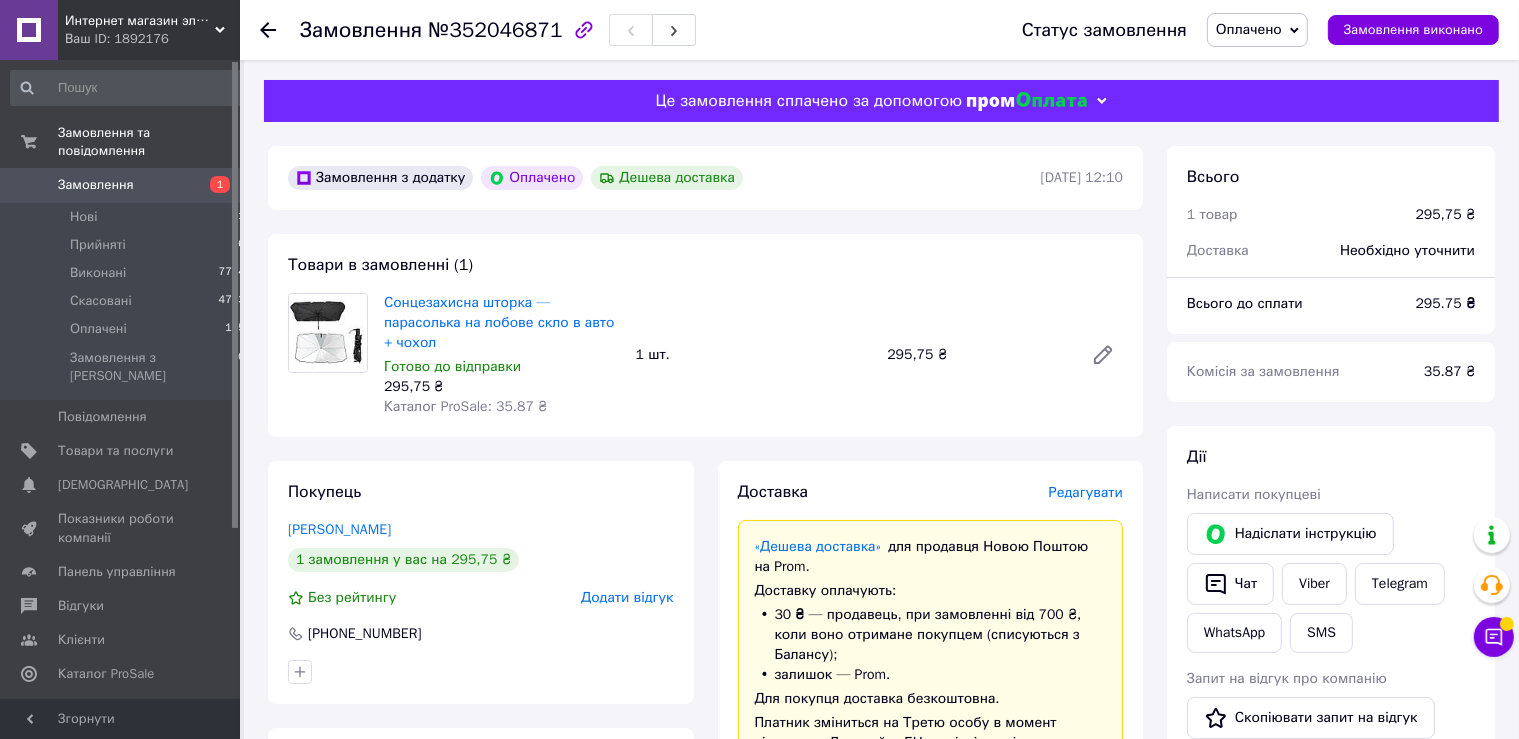 click on "Редагувати" at bounding box center (1086, 492) 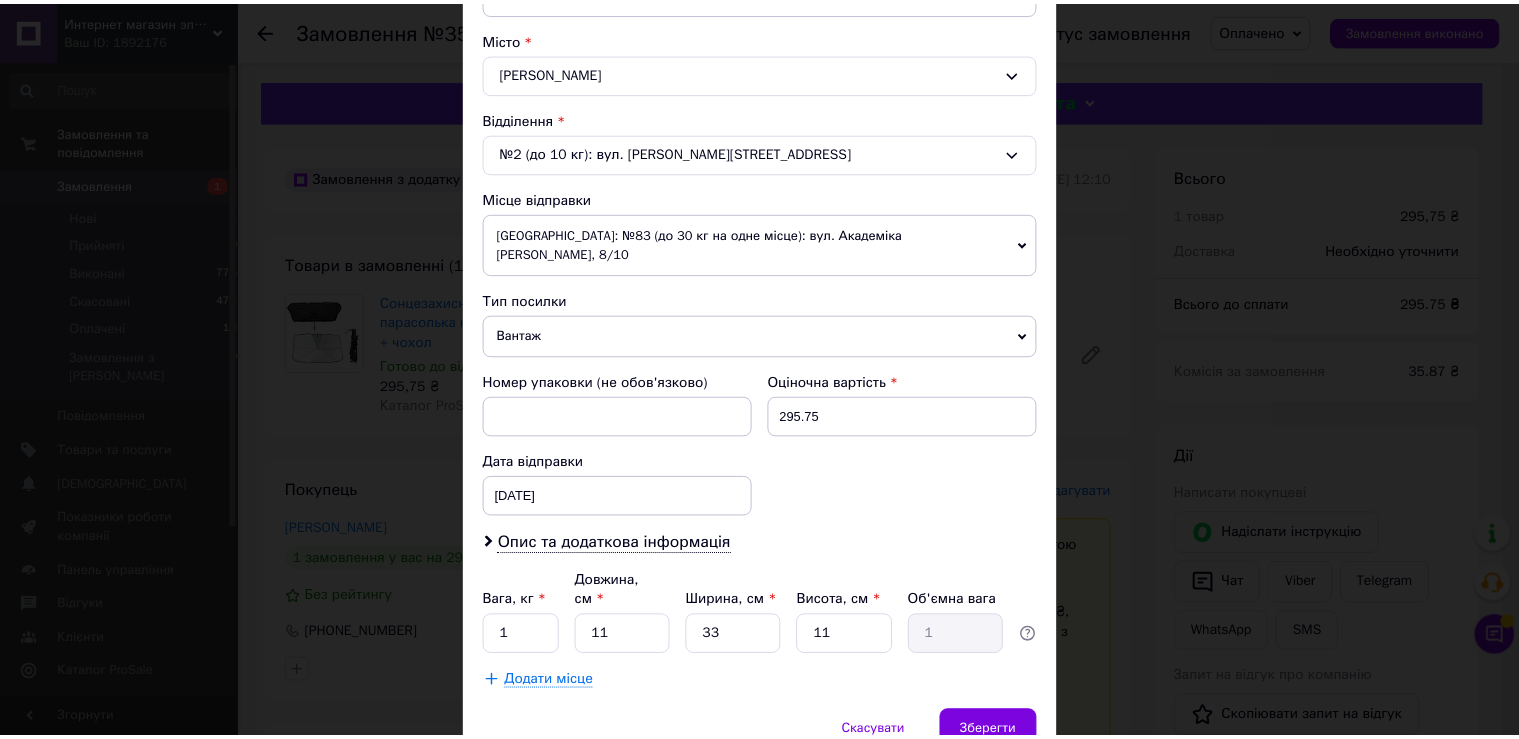 scroll, scrollTop: 583, scrollLeft: 0, axis: vertical 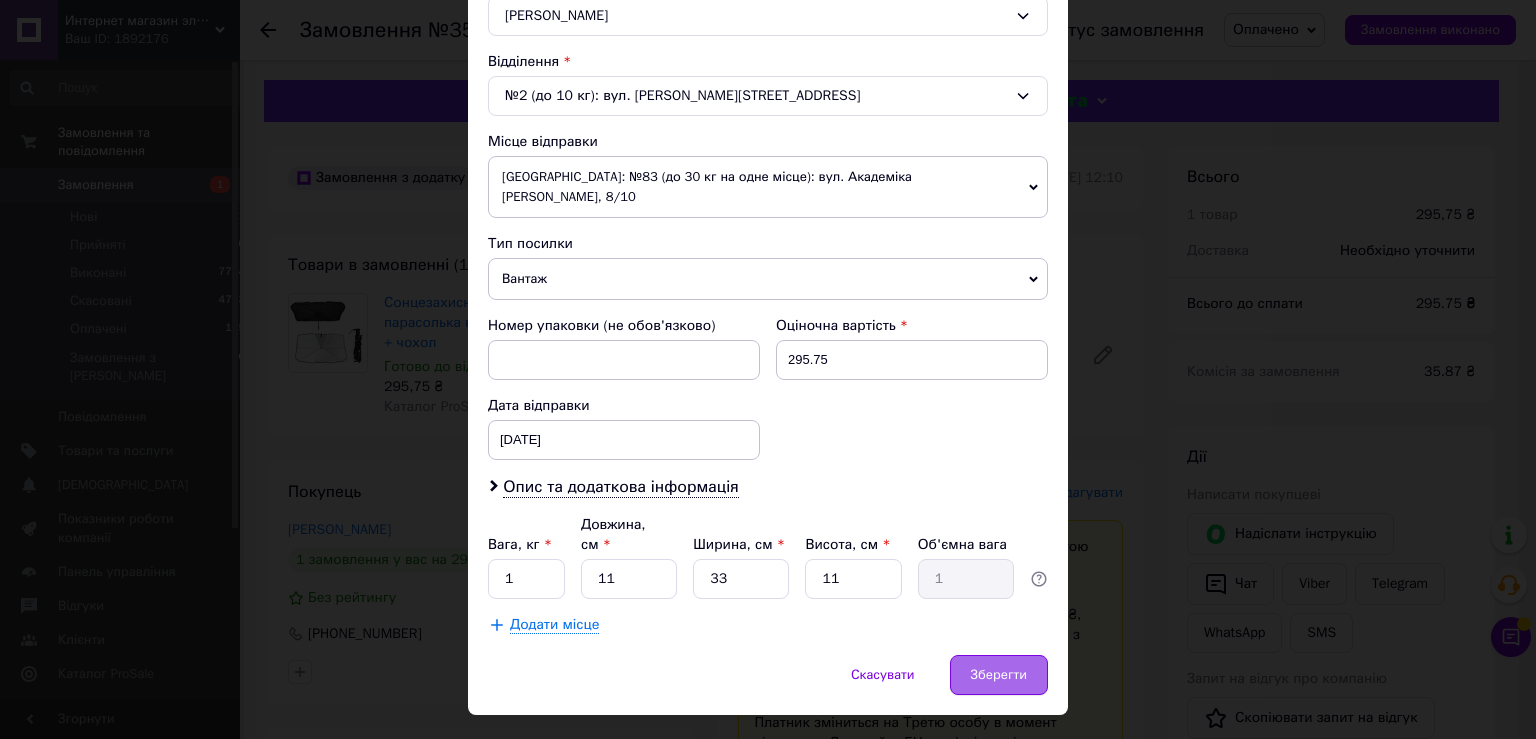 click on "Зберегти" at bounding box center [999, 675] 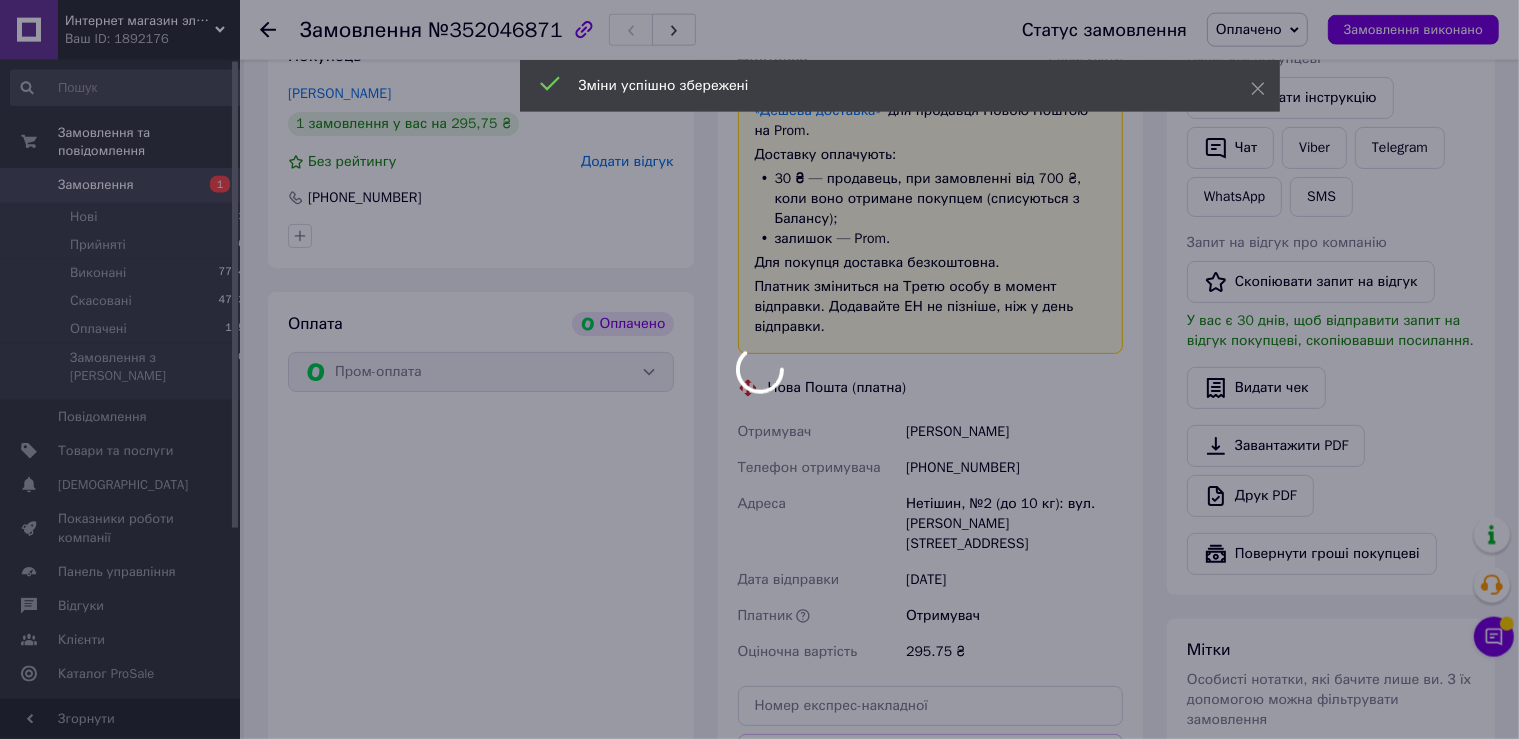 scroll, scrollTop: 528, scrollLeft: 0, axis: vertical 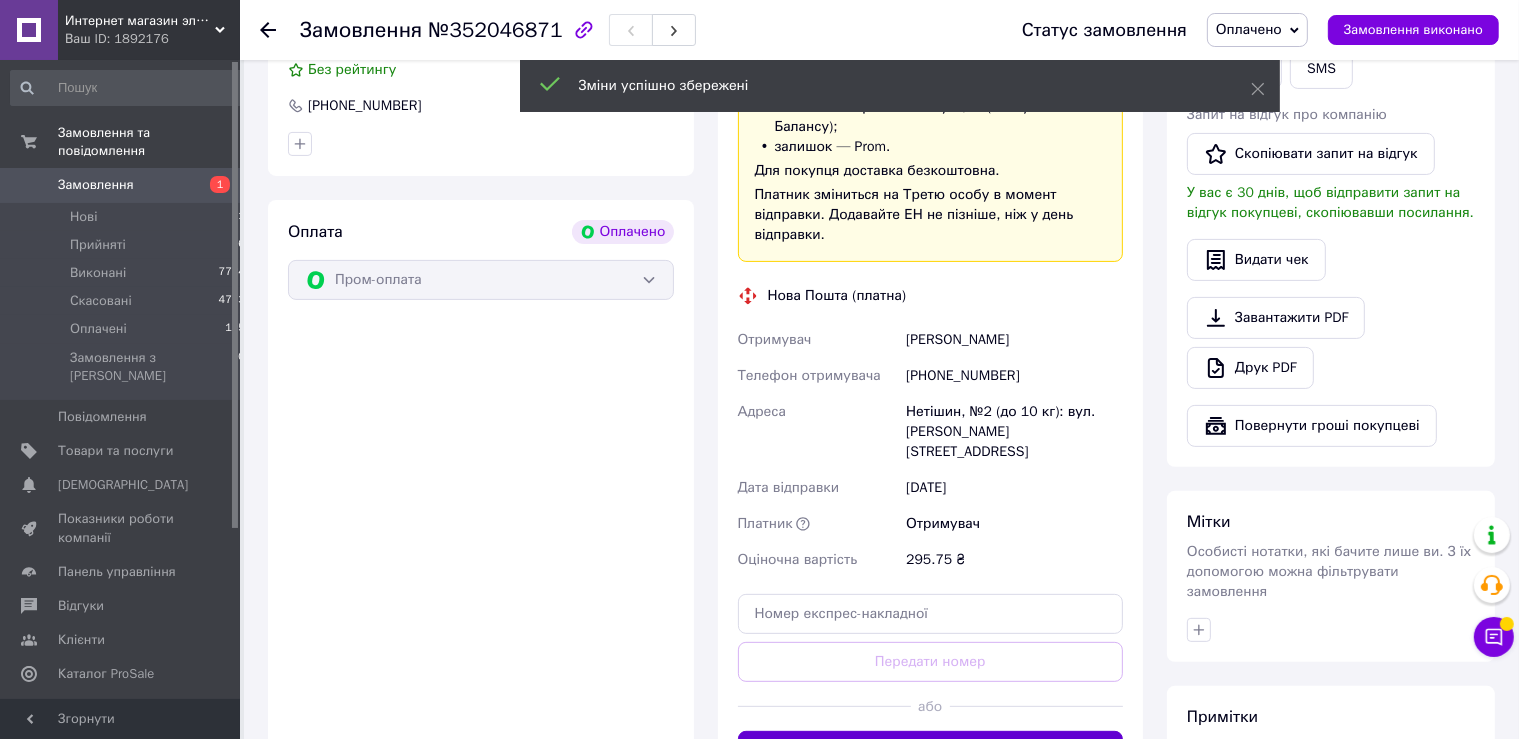 click on "Згенерувати ЕН" at bounding box center [931, 751] 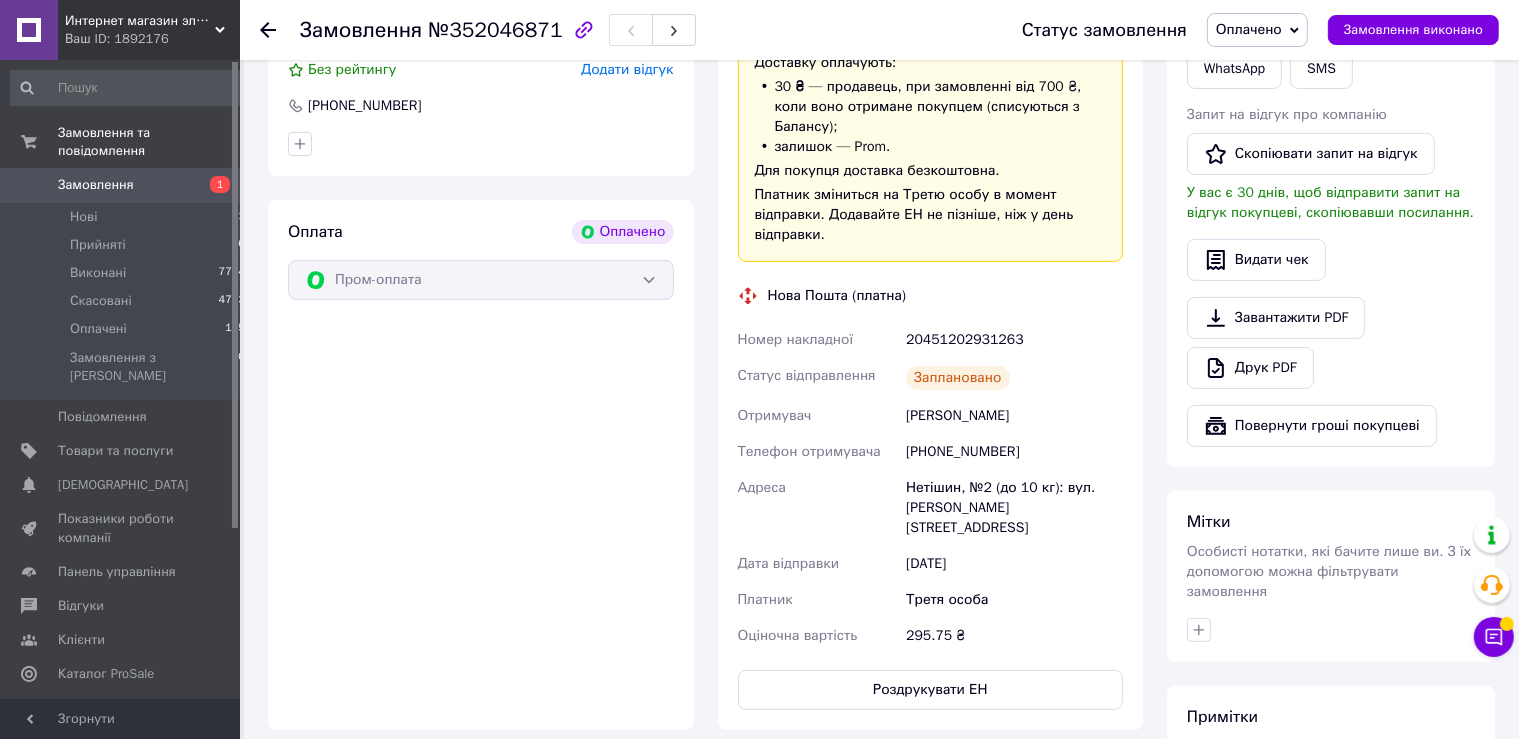 click on "Доставка Редагувати «Дешева доставка»   для продавця [GEOGRAPHIC_DATA] на Prom. Доставку оплачують: 30 ₴   — продавець , при замовленні від 700 ₴, коли воно отримане покупцем (списуються з Балансу); залишок — Prom. Для покупця доставка безкоштовна. Платник зміниться на Третю особу в момент відправки. Додавайте ЕН не пізніше, ніж у день відправки. Нова Пошта (платна) Номер накладної 20451202931263 Статус відправлення Заплановано Отримувач [PERSON_NAME] Телефон отримувача [PHONE_NUMBER] [PERSON_NAME], №2 (до 10 кг): вул. Лісова, 1Б Дата відправки [DATE] Платник Третя особа 295.75 ₴" at bounding box center (931, 331) 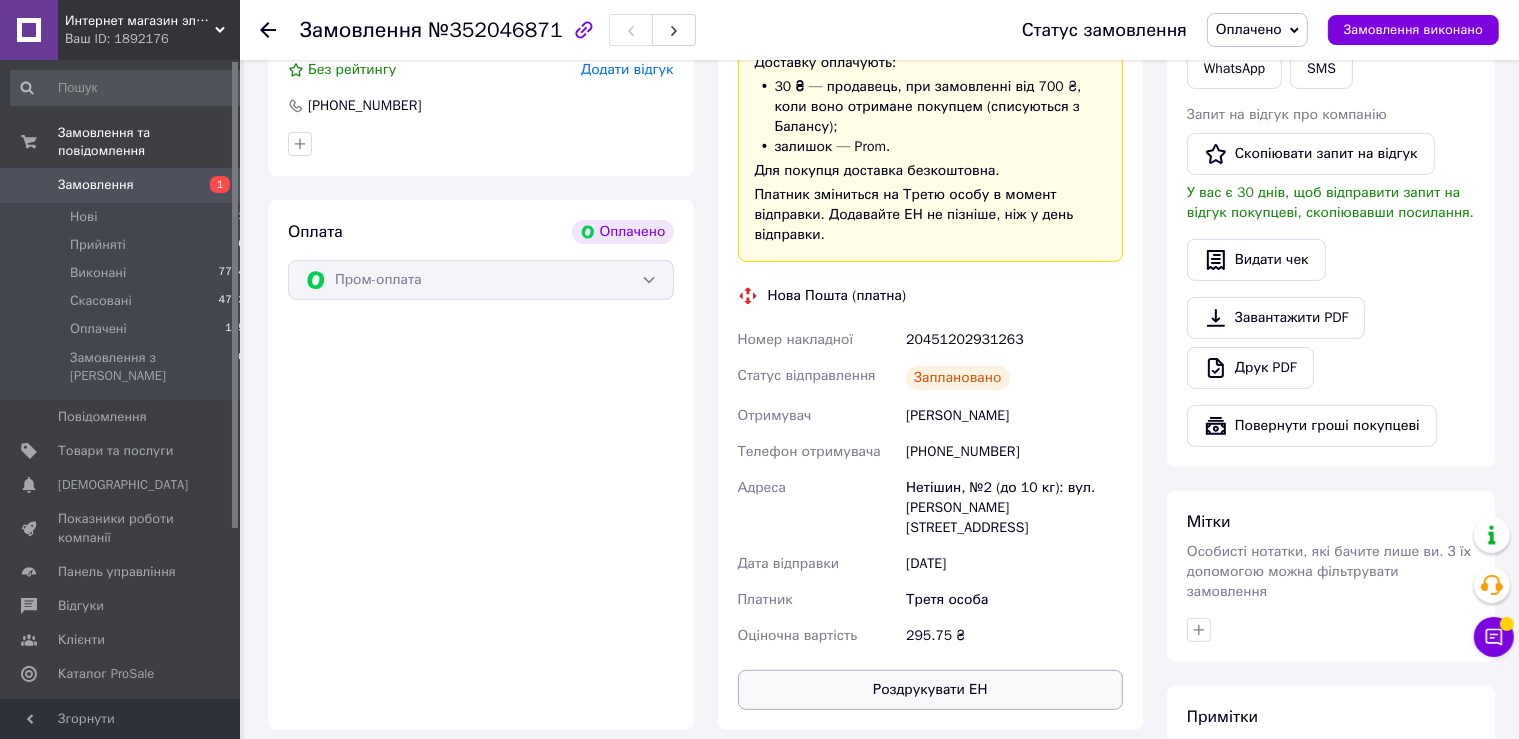 click on "Роздрукувати ЕН" at bounding box center (931, 690) 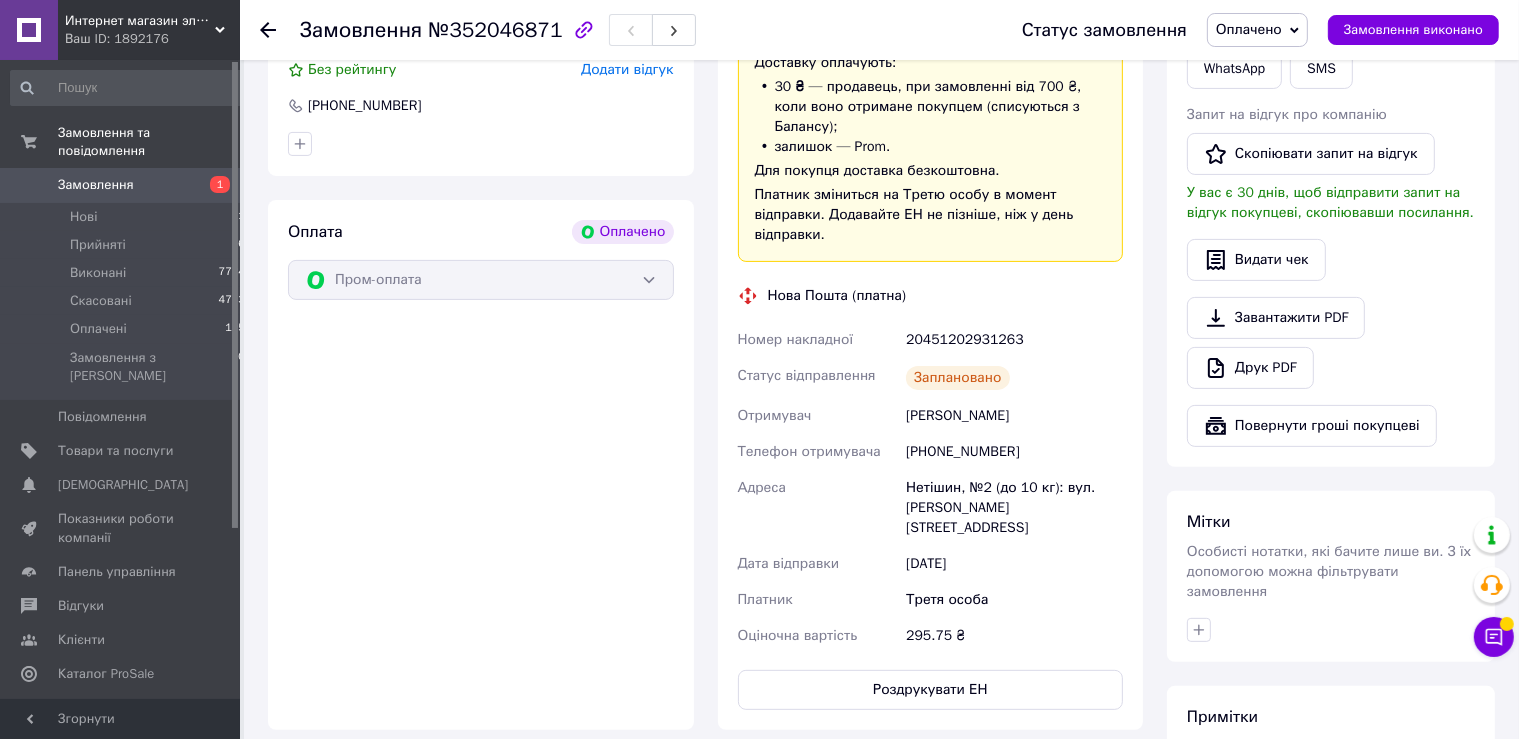 scroll, scrollTop: 105, scrollLeft: 0, axis: vertical 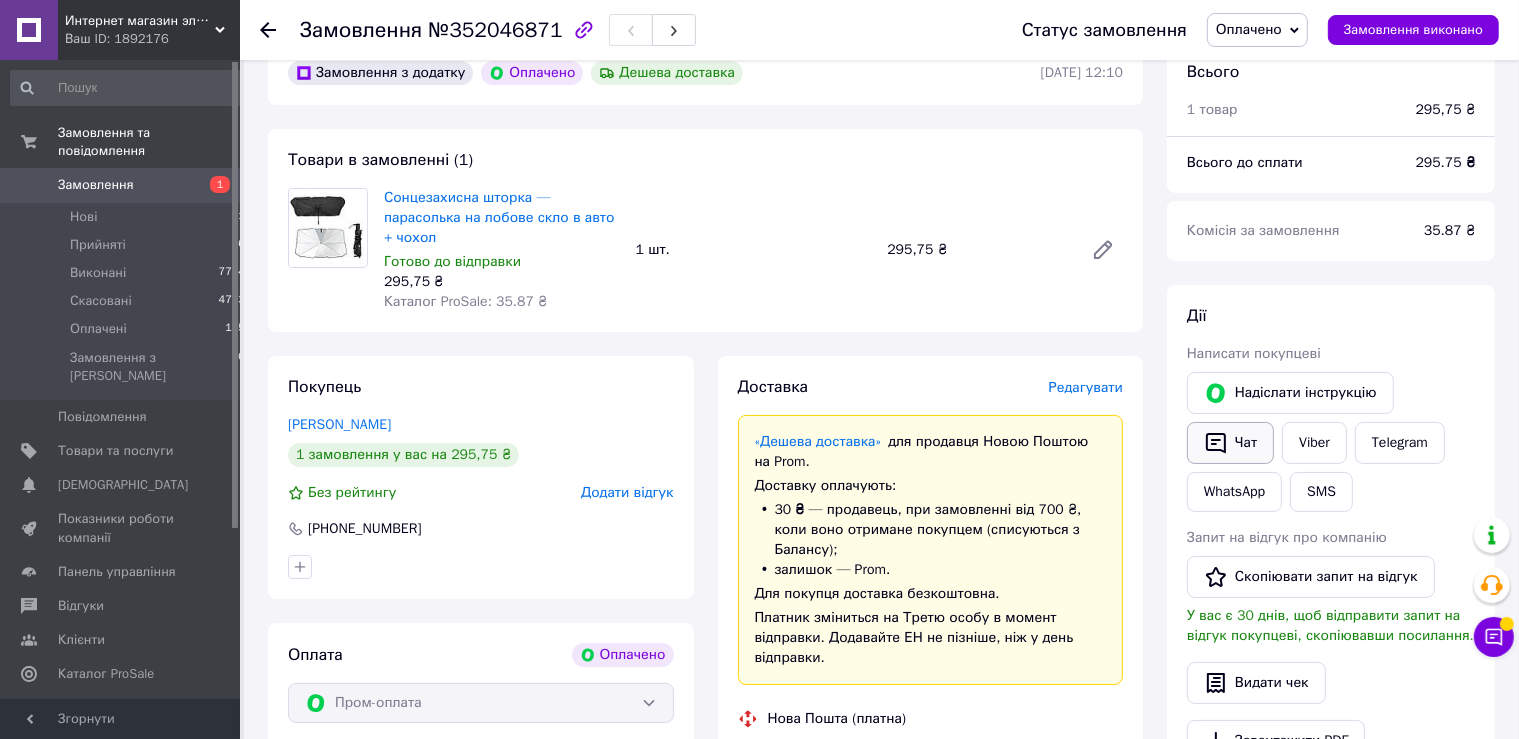click on "Чат" at bounding box center [1230, 443] 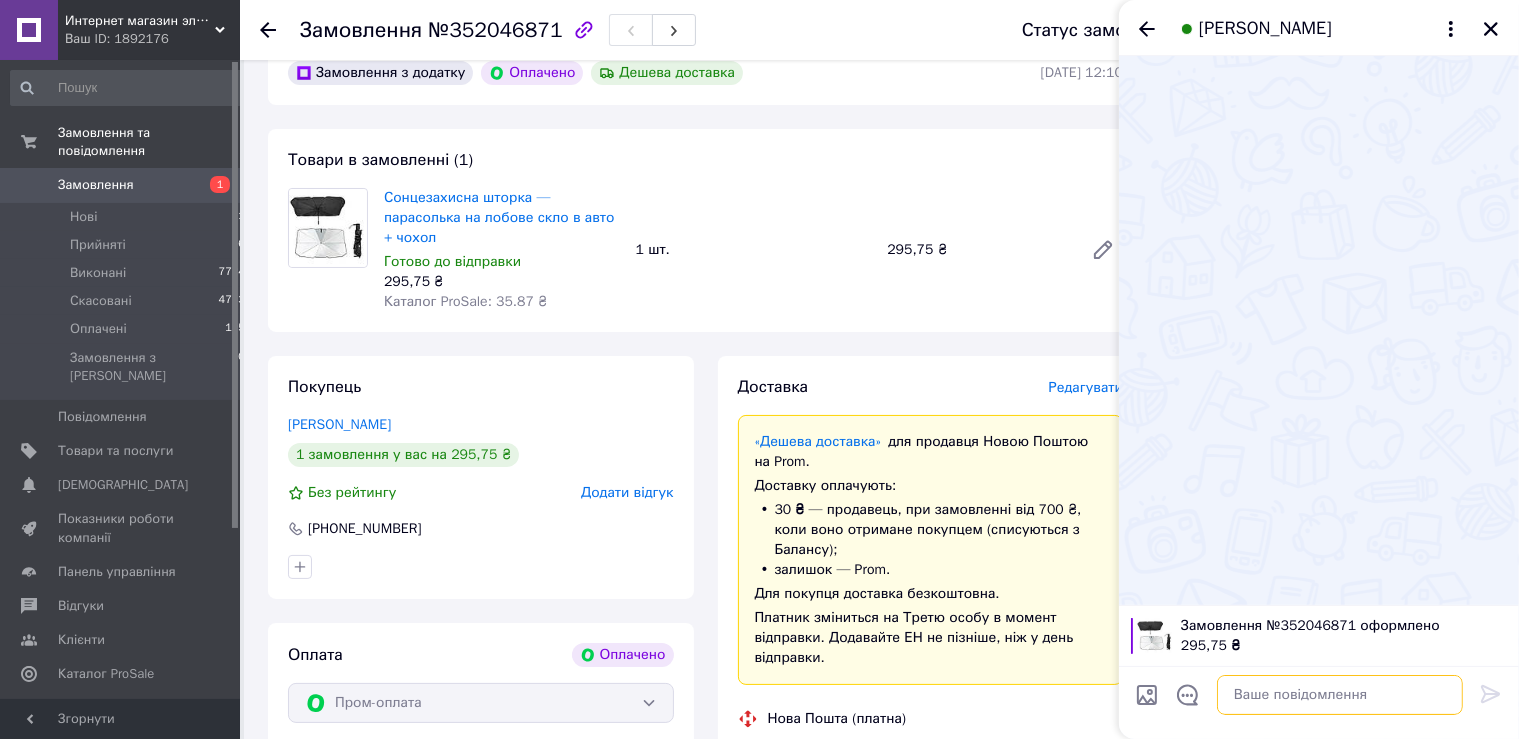 click at bounding box center [1340, 695] 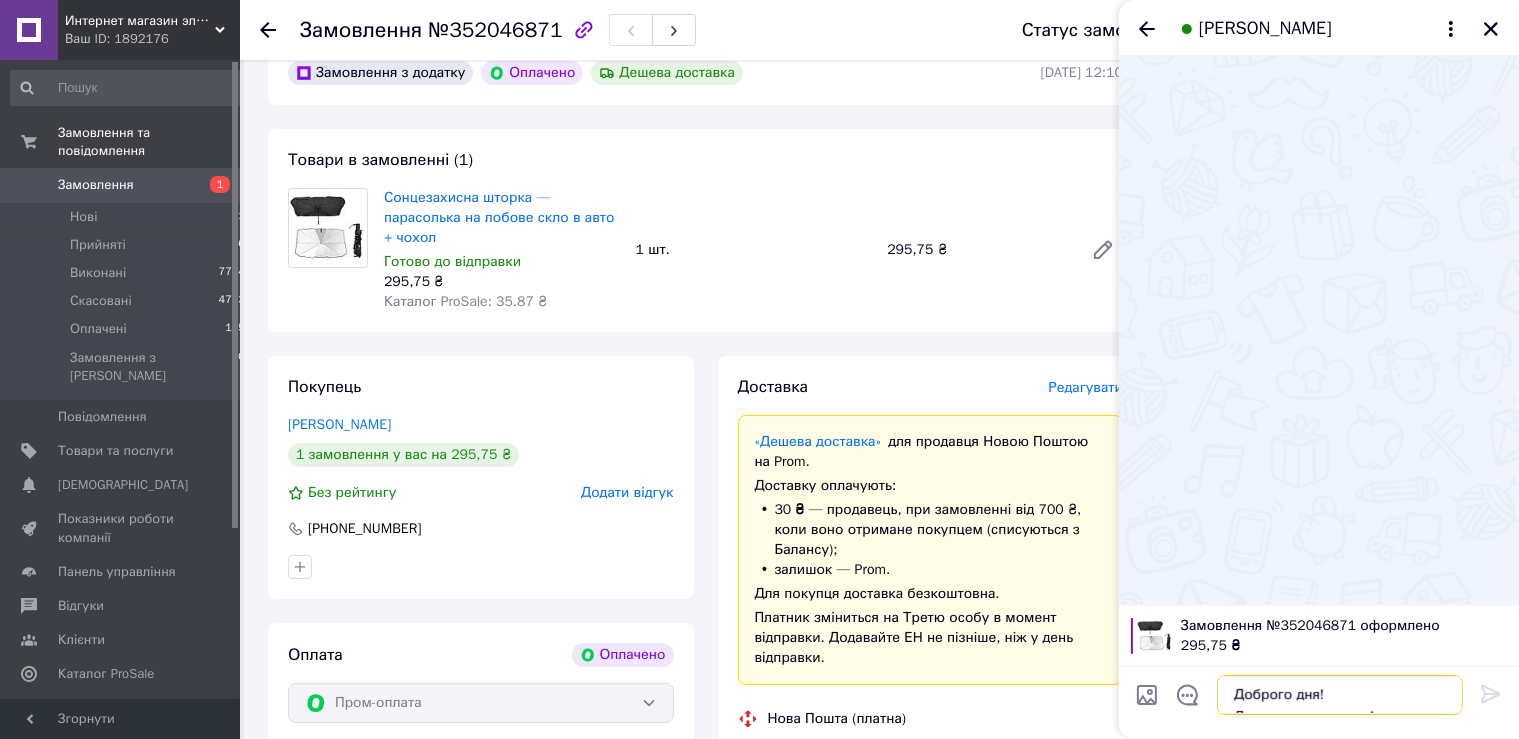 scroll, scrollTop: 36, scrollLeft: 0, axis: vertical 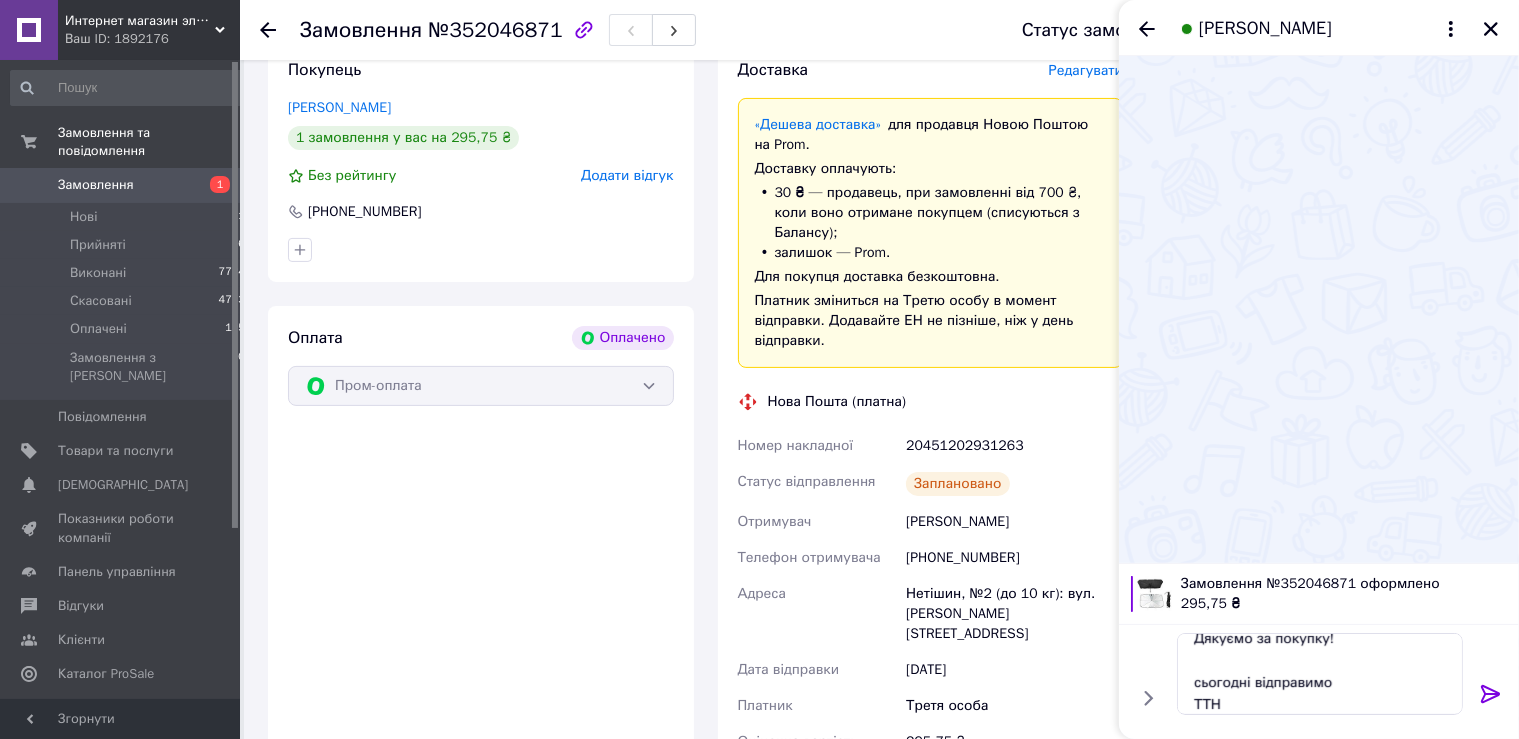 click on "20451202931263" at bounding box center [1014, 446] 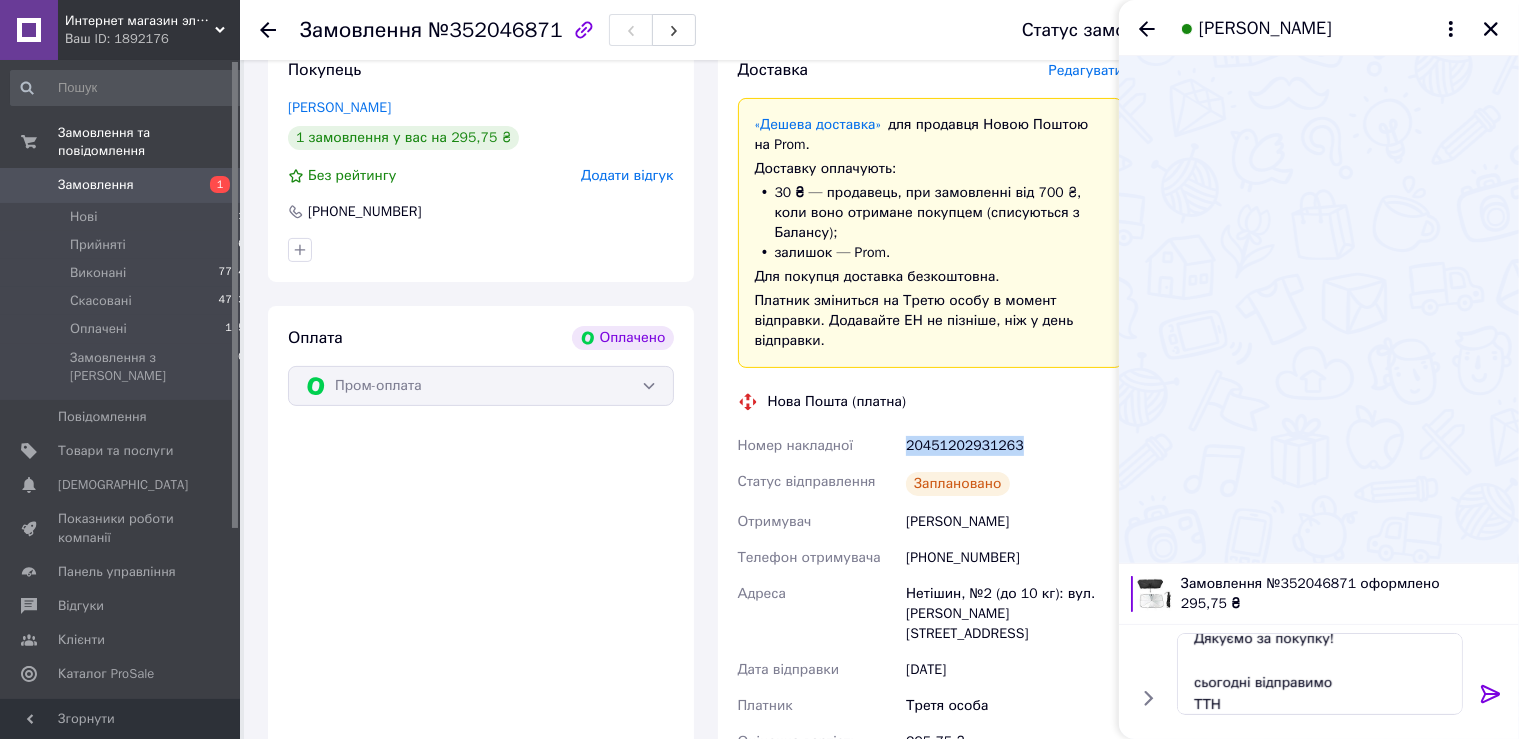 click on "20451202931263" at bounding box center [1014, 446] 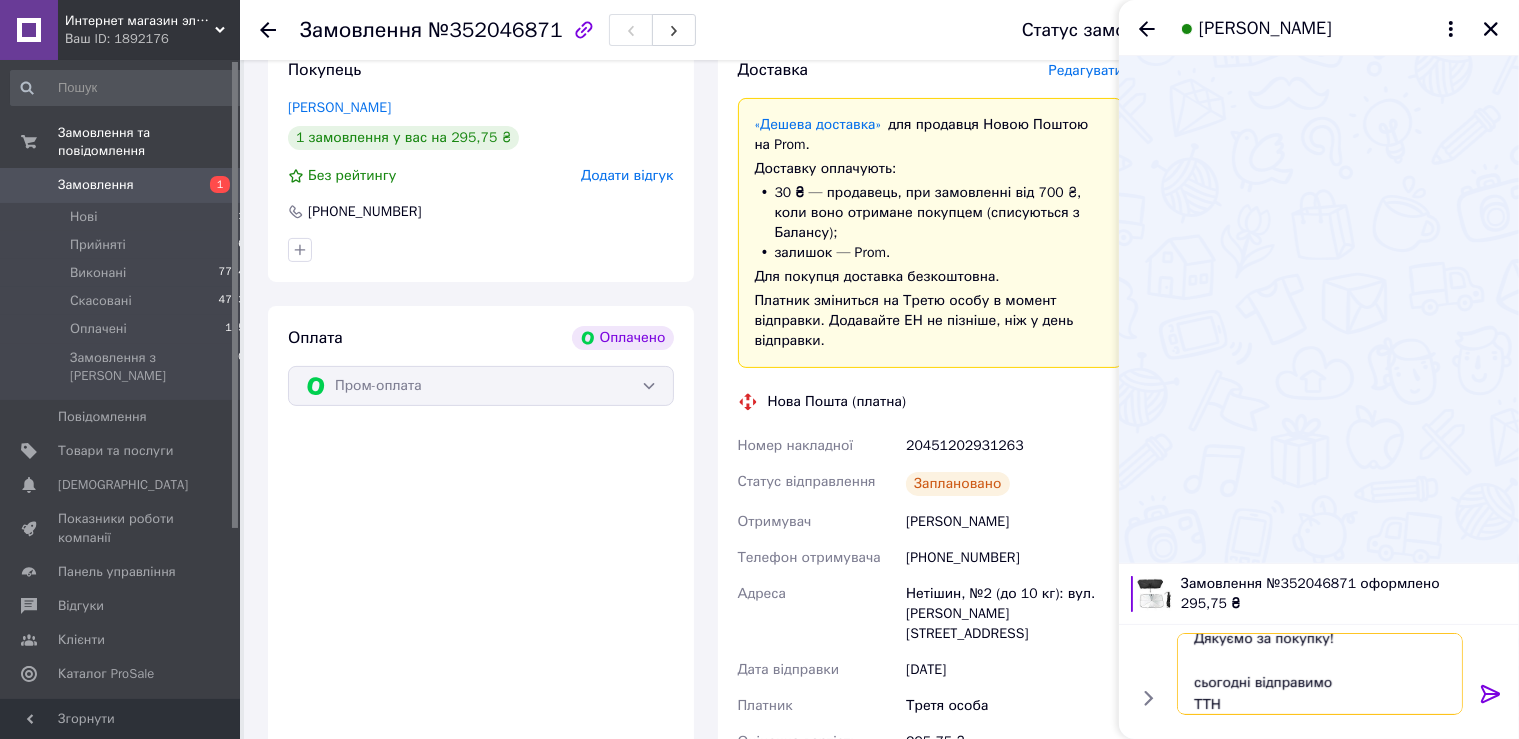 click on "Доброго дня!
Дякуємо за покупку!
сьогодні відправимо
ТТН" at bounding box center [1320, 674] 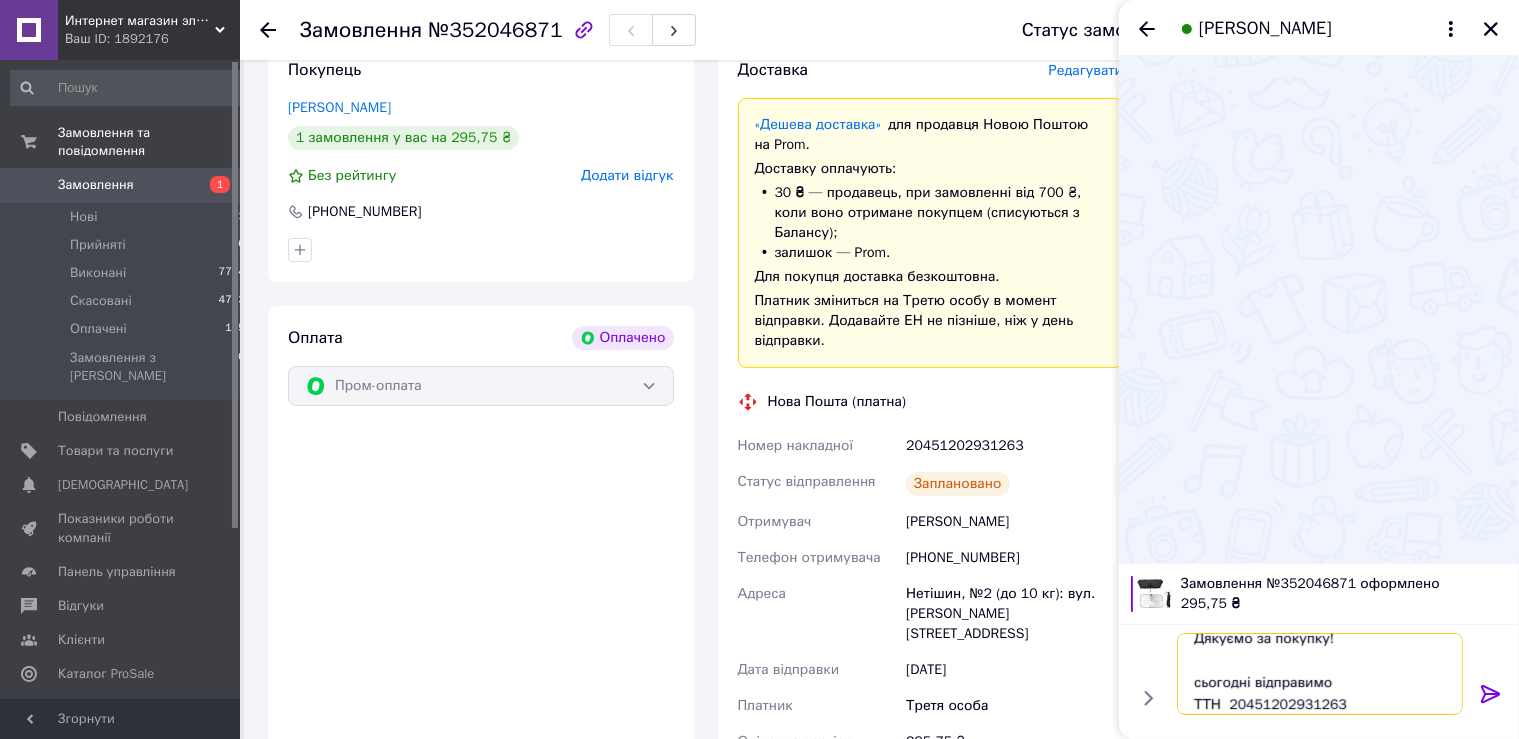 type on "Доброго дня!
Дякуємо за покупку!
сьогодні відправимо
ТТН  20451202931263" 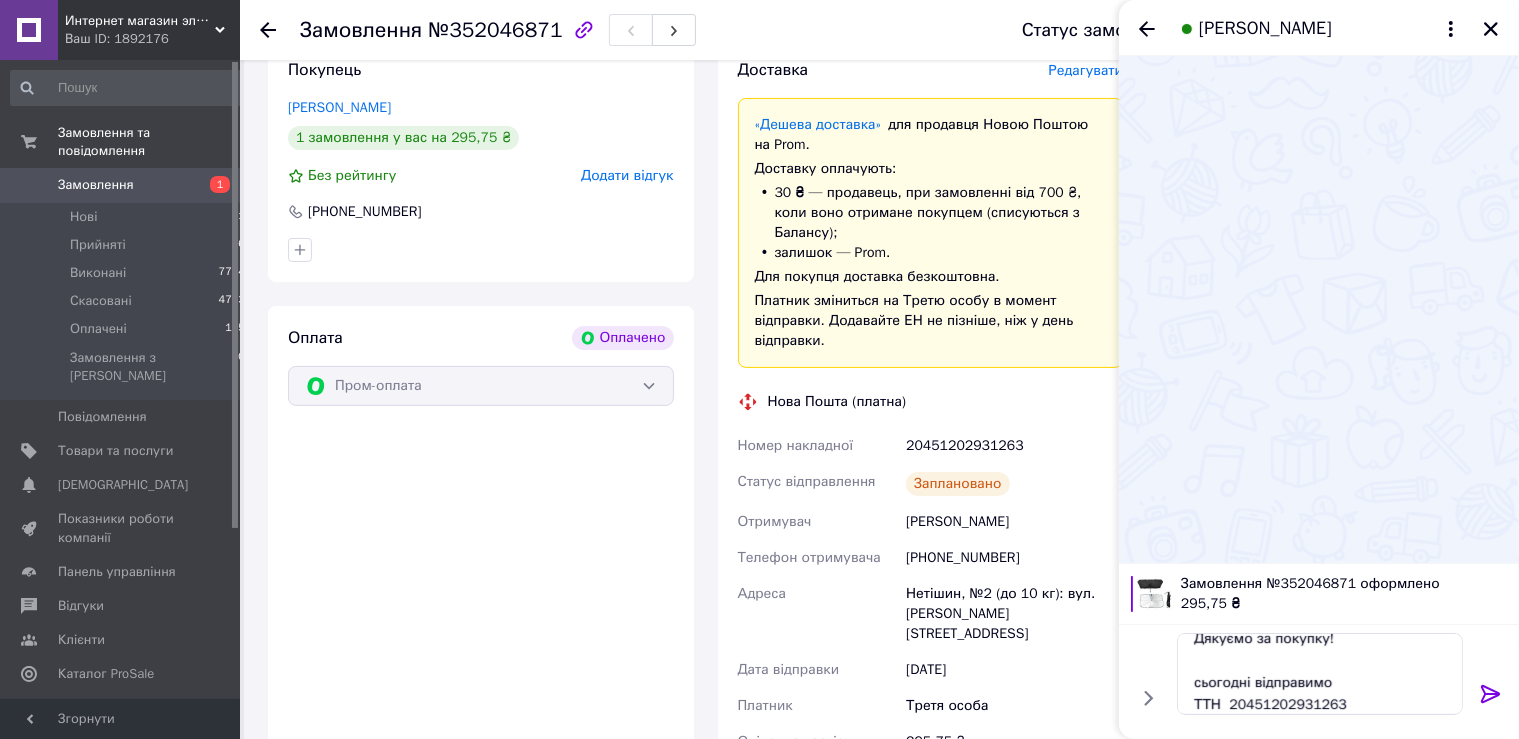 click 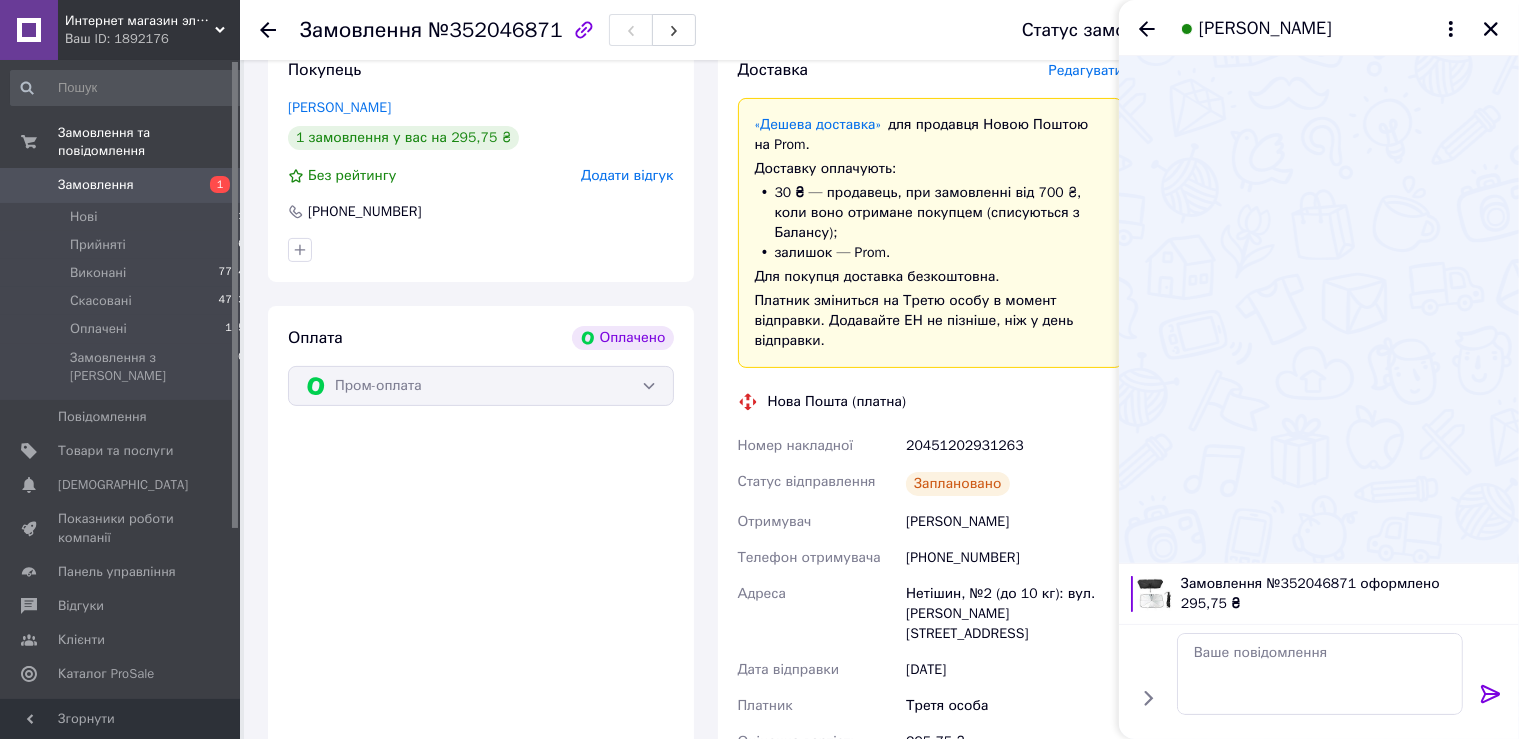 scroll, scrollTop: 0, scrollLeft: 0, axis: both 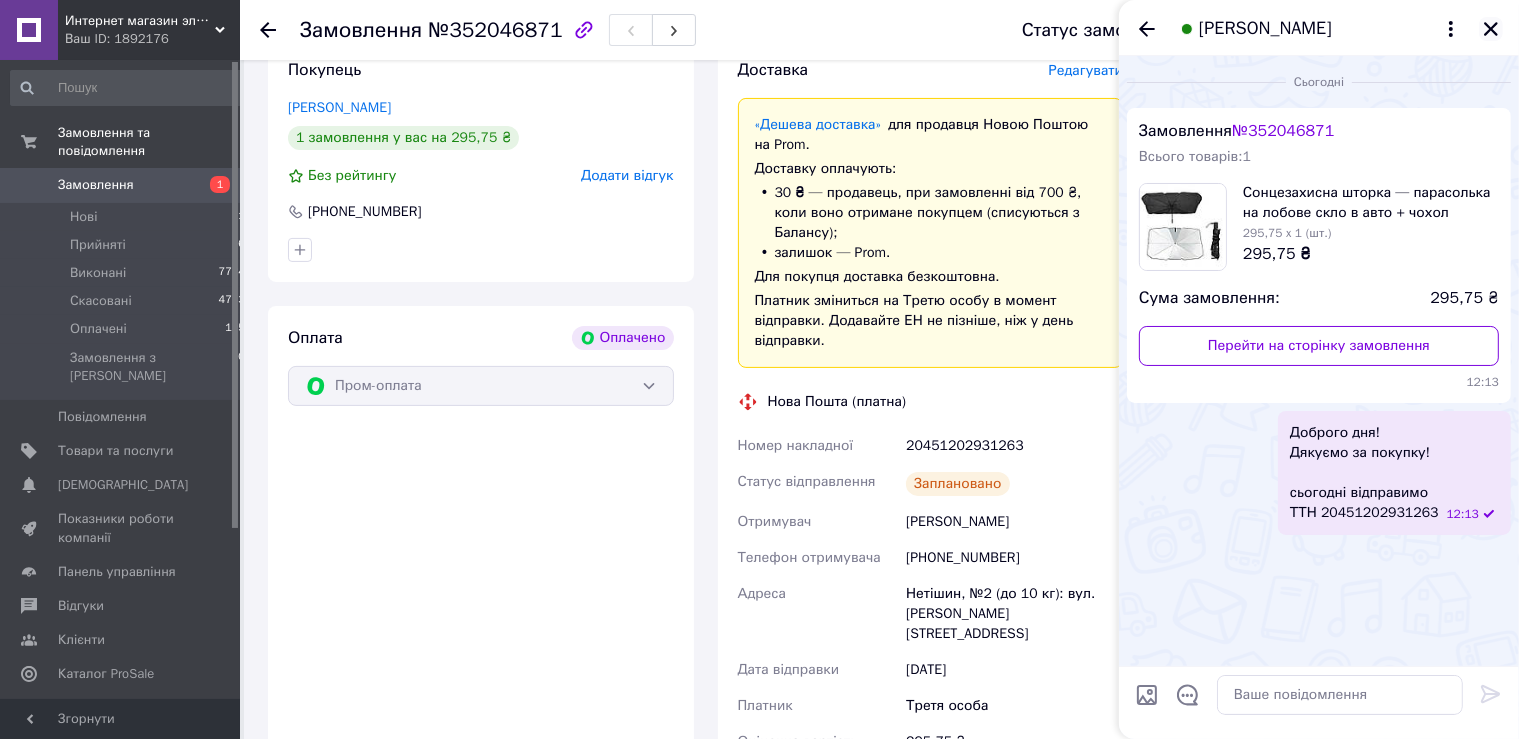 click at bounding box center [1491, 29] 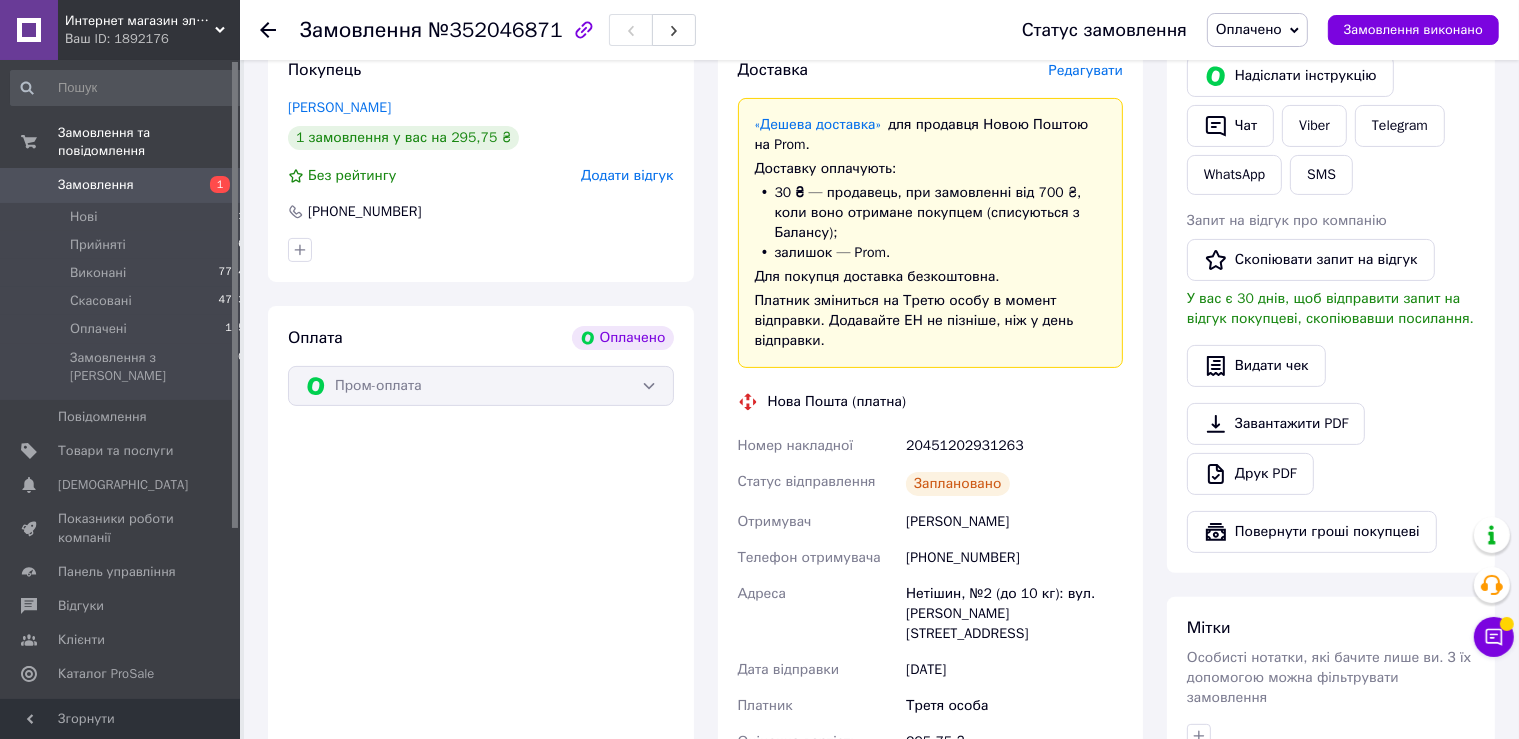 scroll, scrollTop: 0, scrollLeft: 0, axis: both 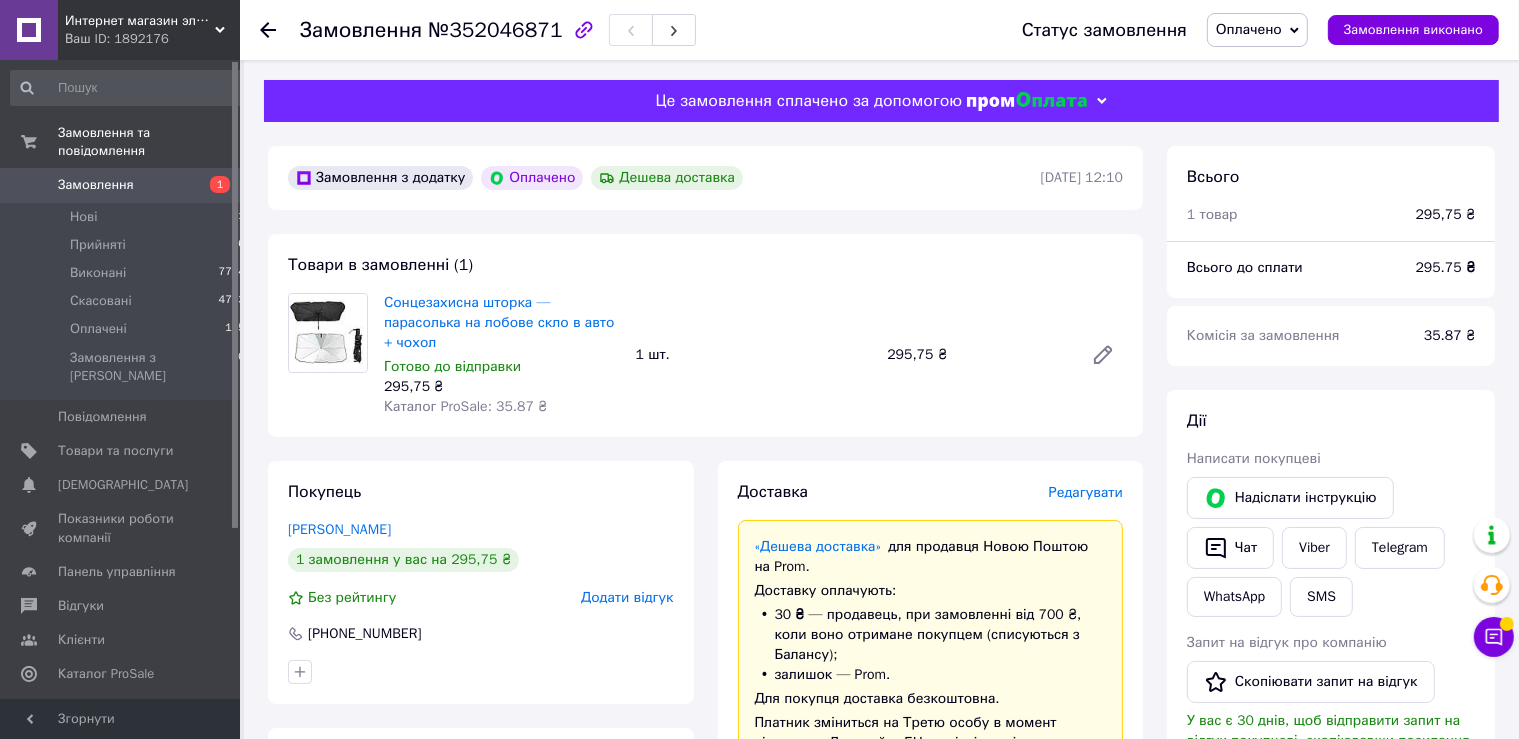 click on "1" at bounding box center (212, 185) 